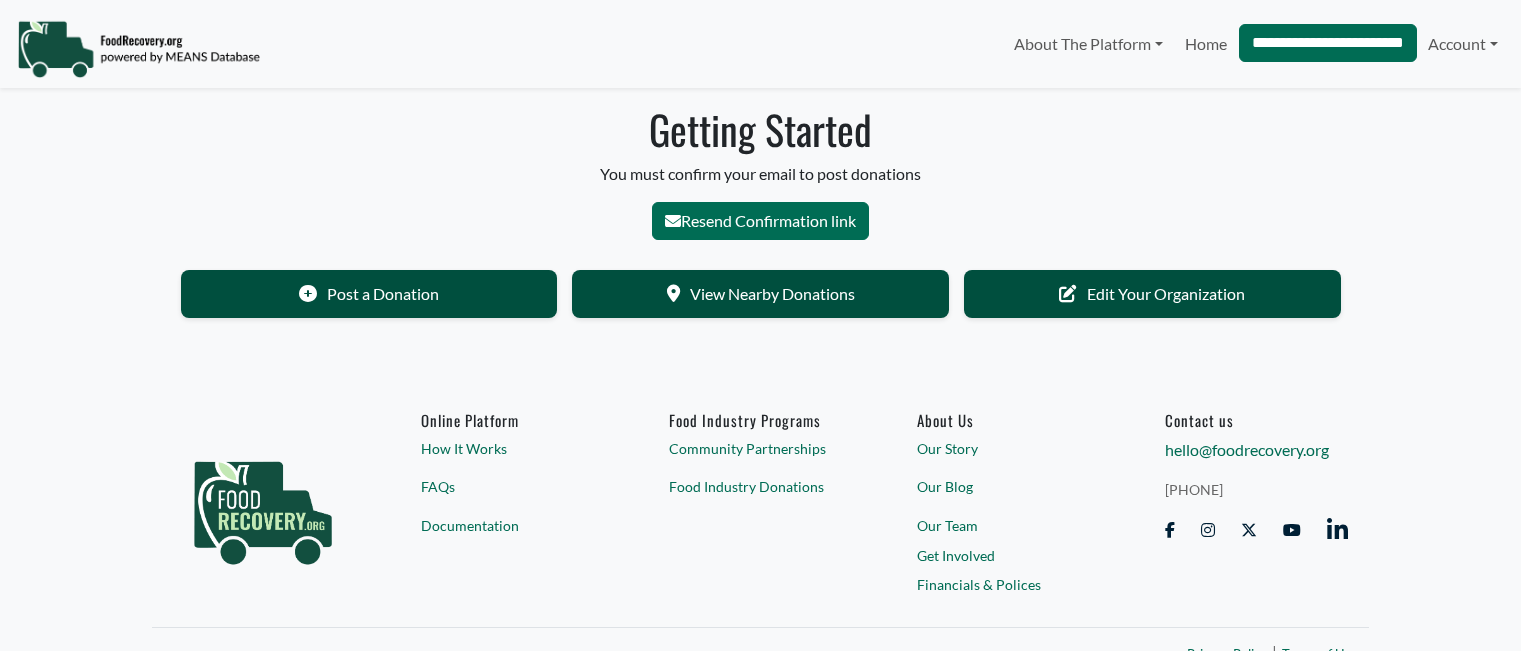 scroll, scrollTop: 0, scrollLeft: 0, axis: both 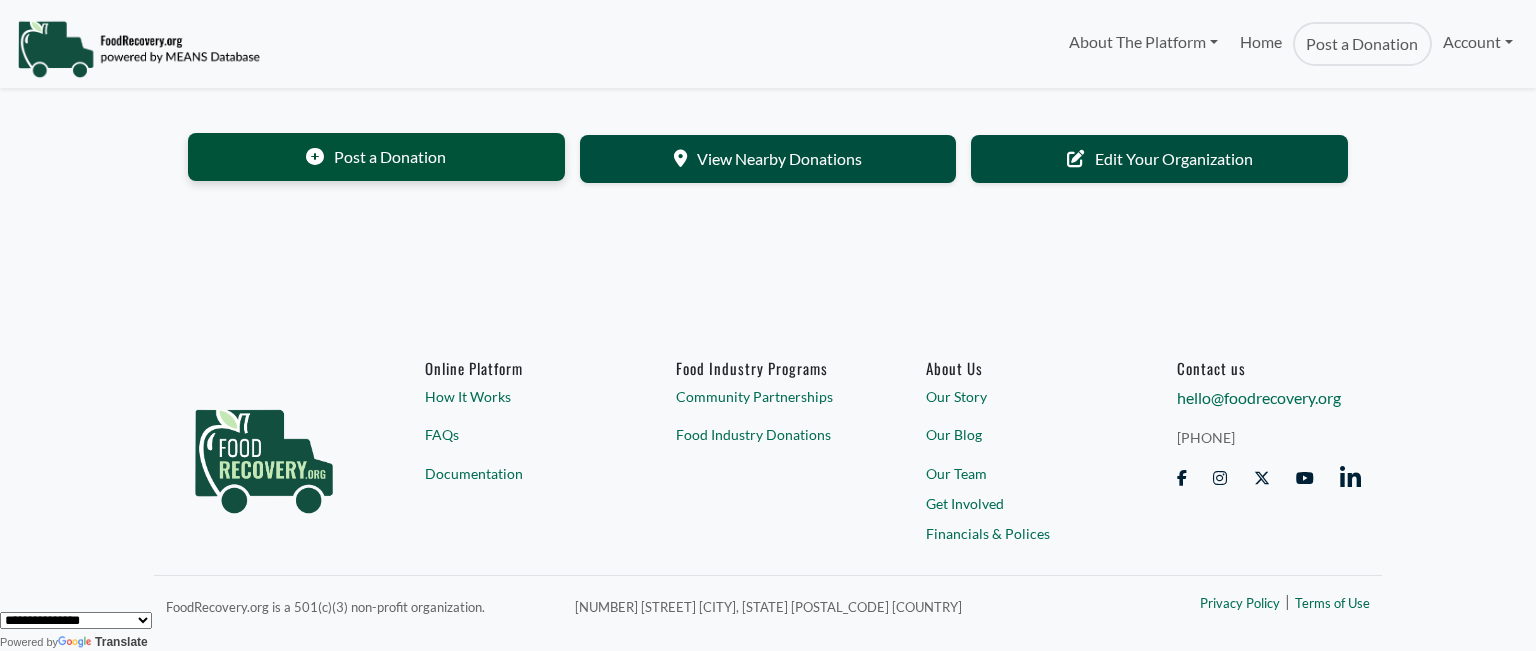 click on "Post a Donation" at bounding box center (376, 157) 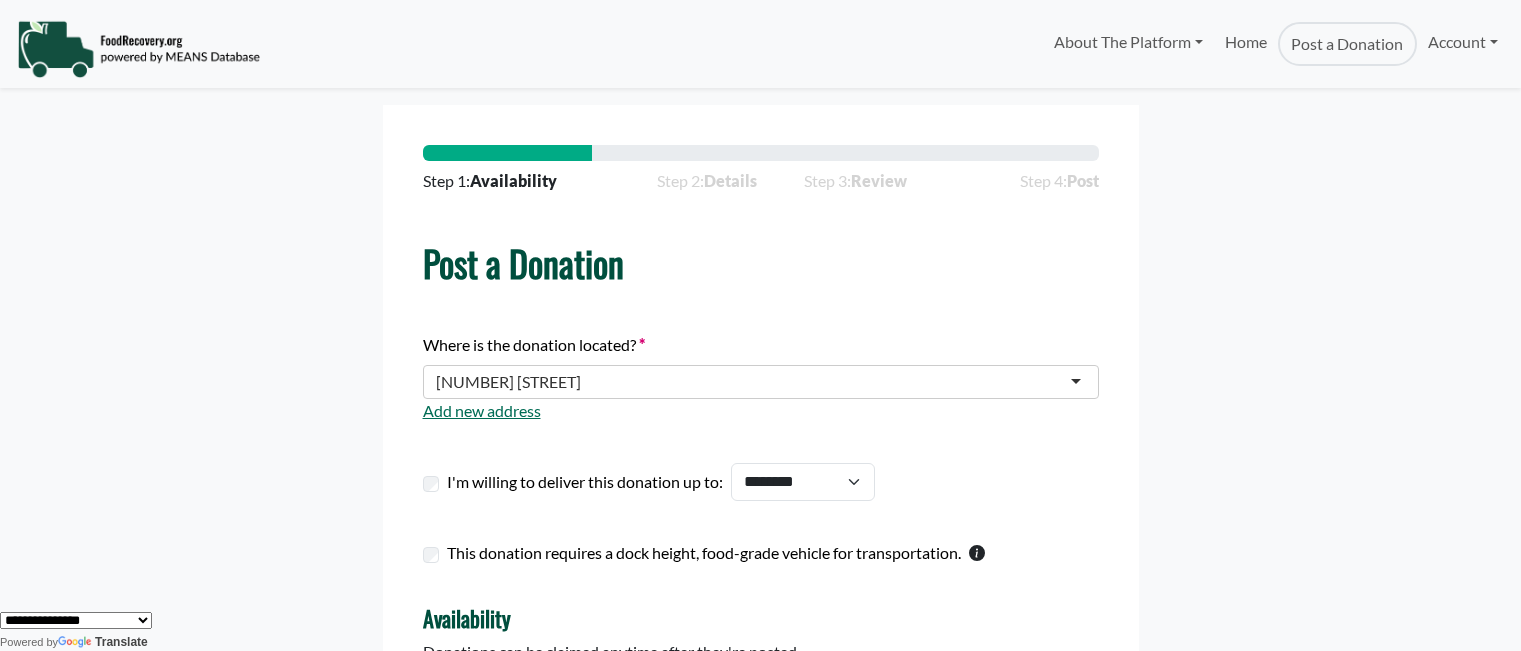 scroll, scrollTop: 0, scrollLeft: 0, axis: both 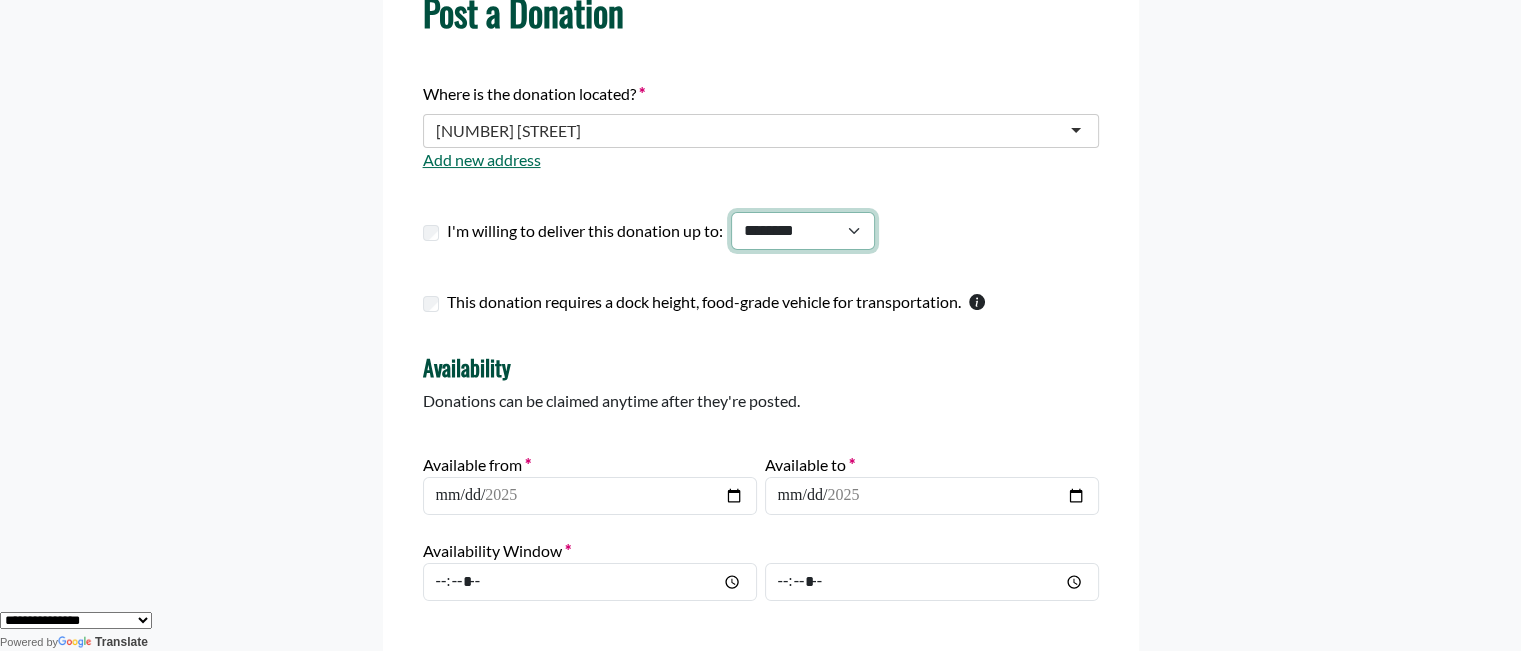 click on "******
*******
*******
*******
*******
********
********
********
********
********
********
********
********
********
********
********" at bounding box center [803, 231] 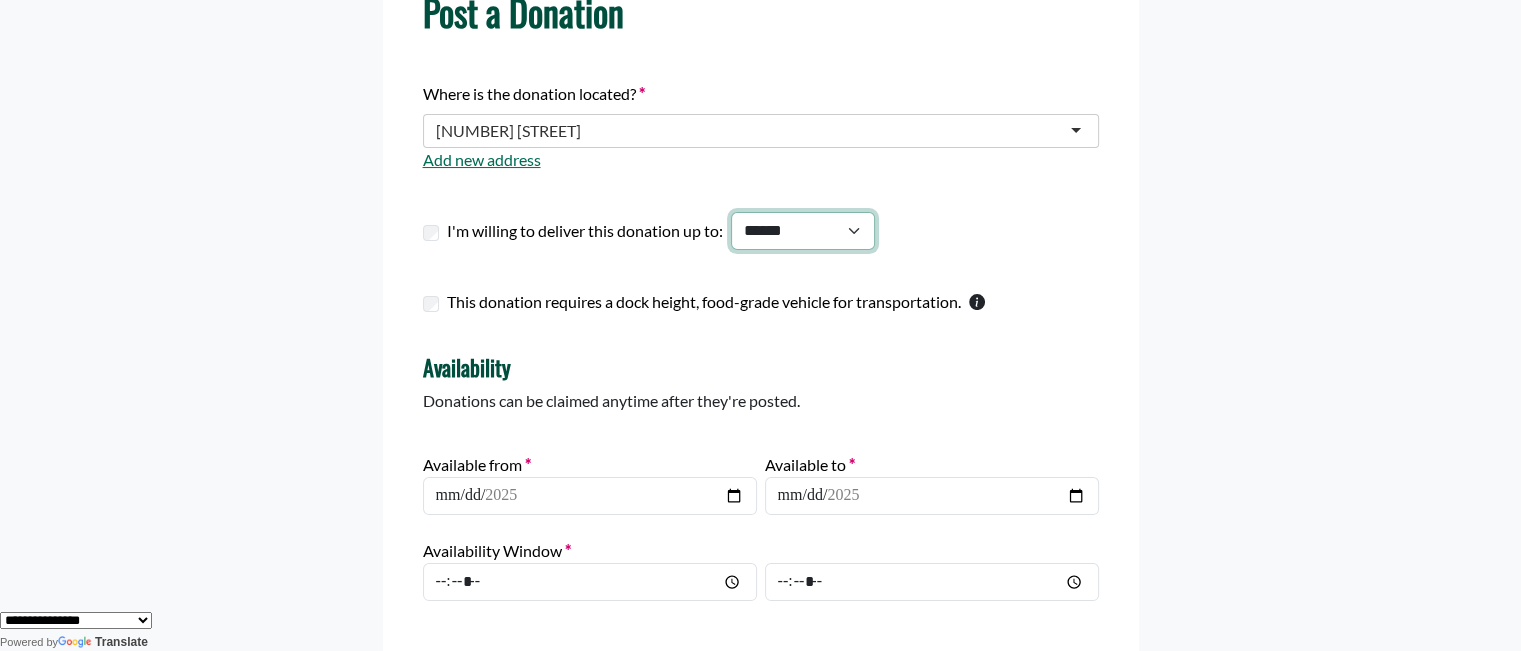 click on "******
*******
*******
*******
*******
********
********
********
********
********
********
********
********
********
********
********" at bounding box center (803, 231) 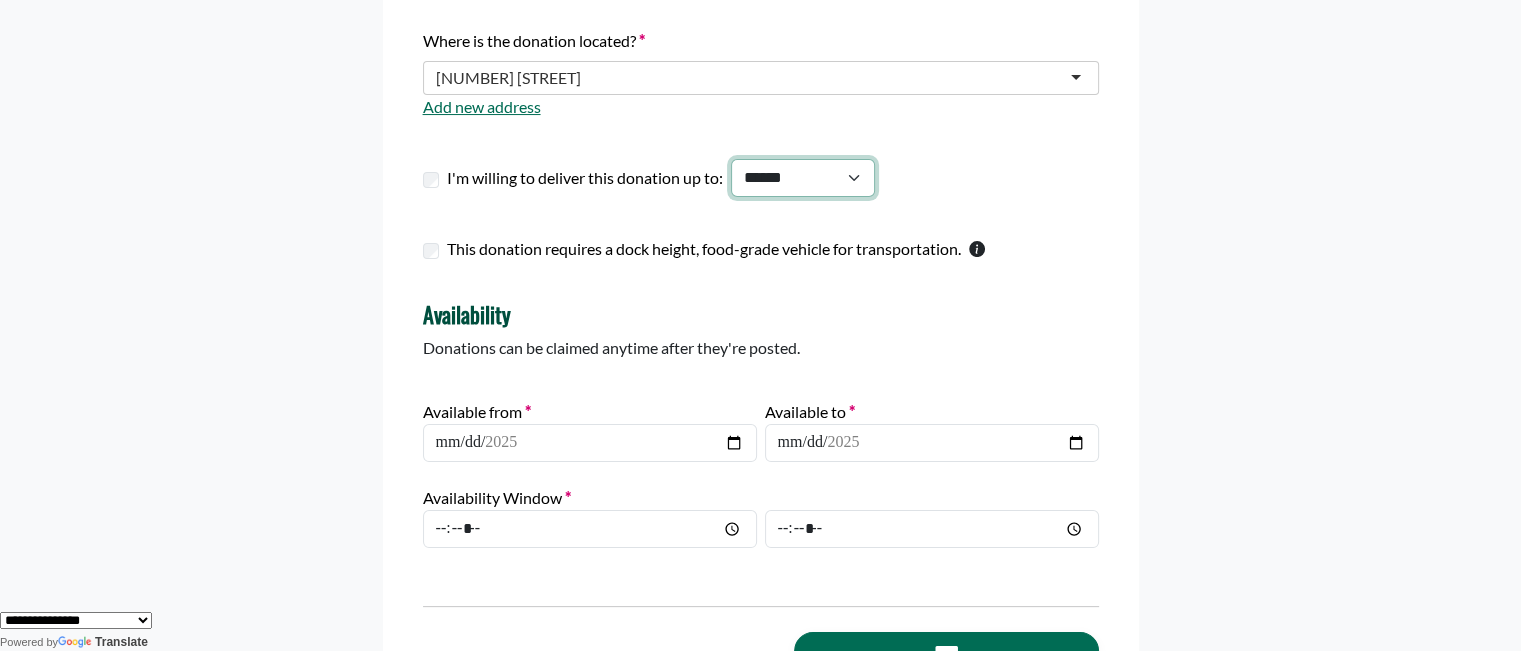 scroll, scrollTop: 350, scrollLeft: 0, axis: vertical 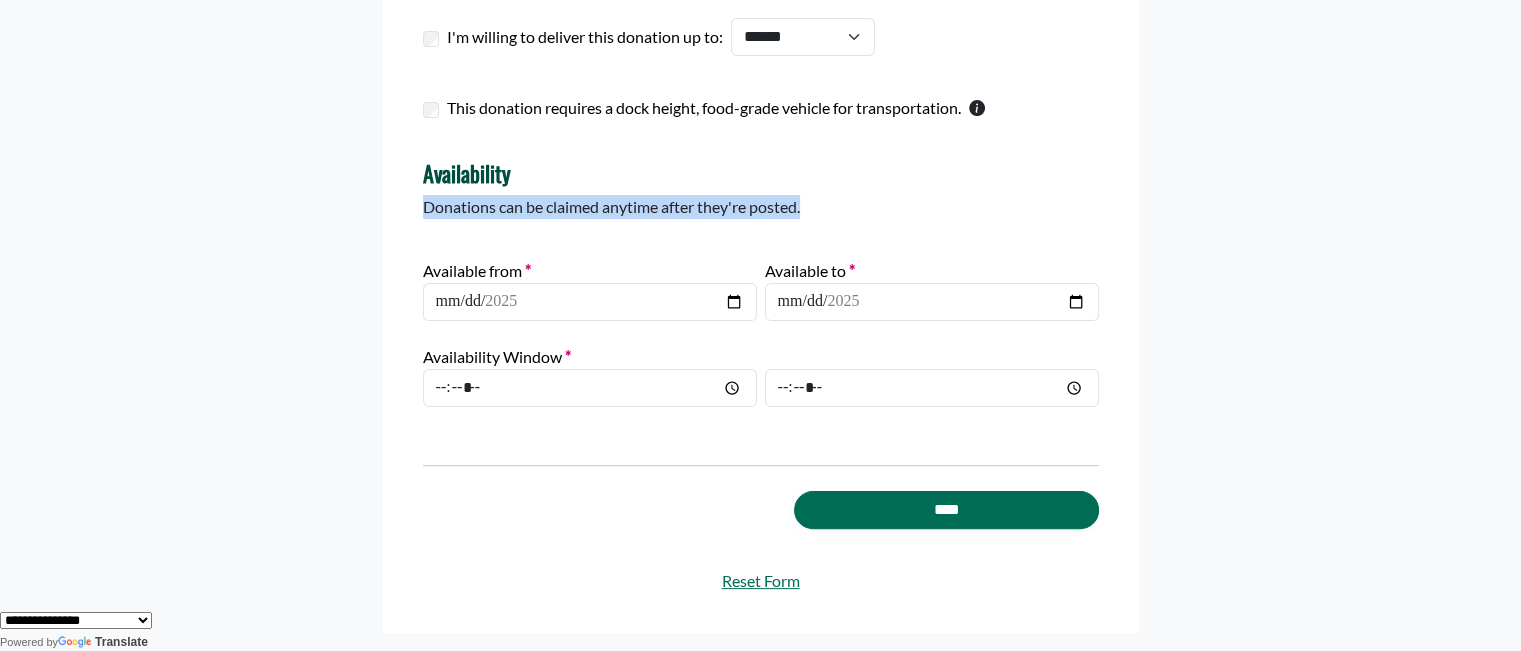 drag, startPoint x: 423, startPoint y: 214, endPoint x: 809, endPoint y: 220, distance: 386.04663 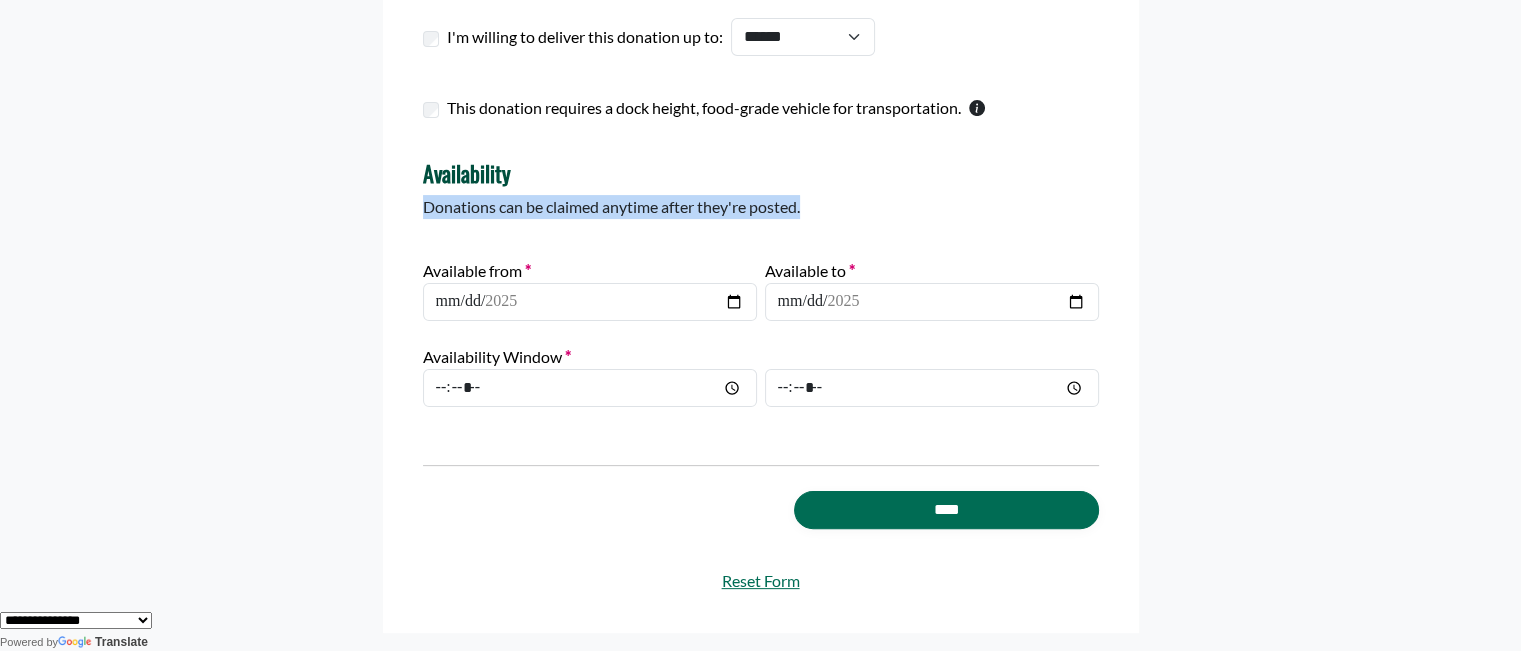 click on "Availability
Donations can be claimed anytime after they're posted." at bounding box center [761, 197] 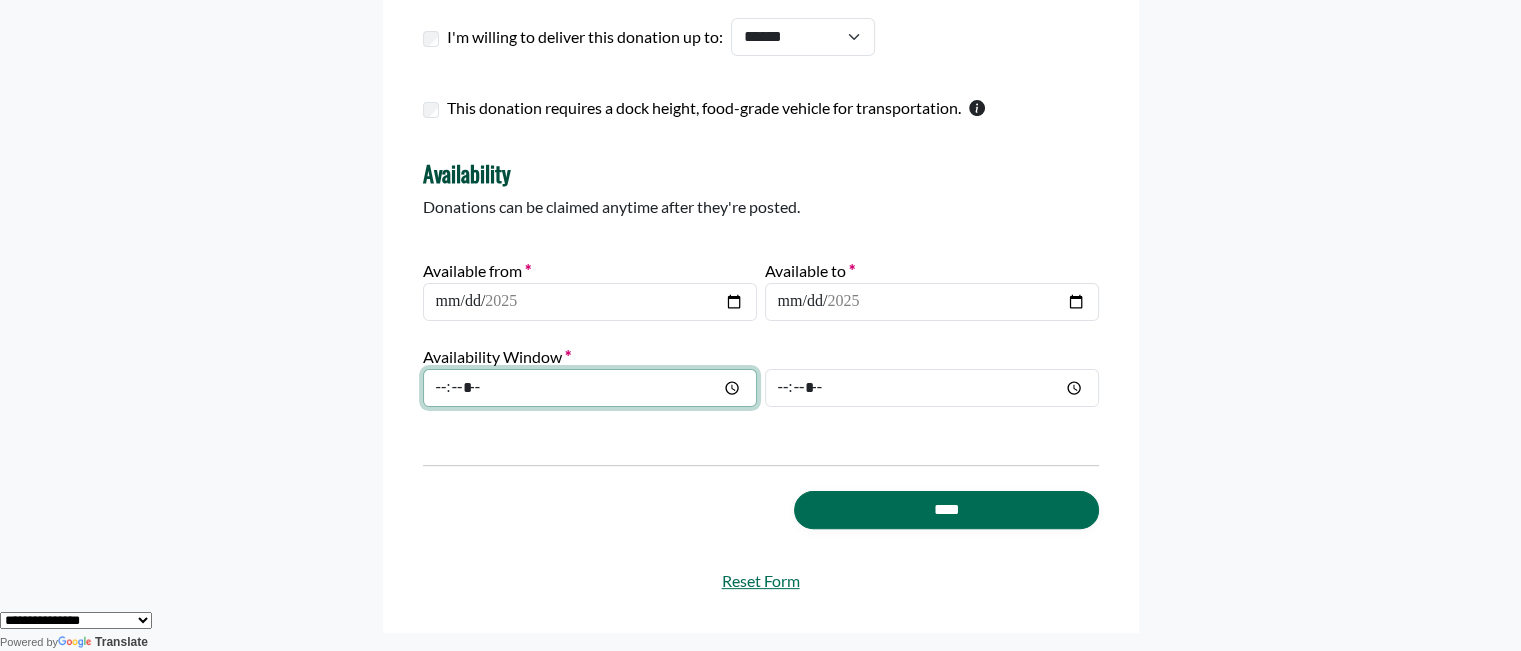 click at bounding box center [590, 388] 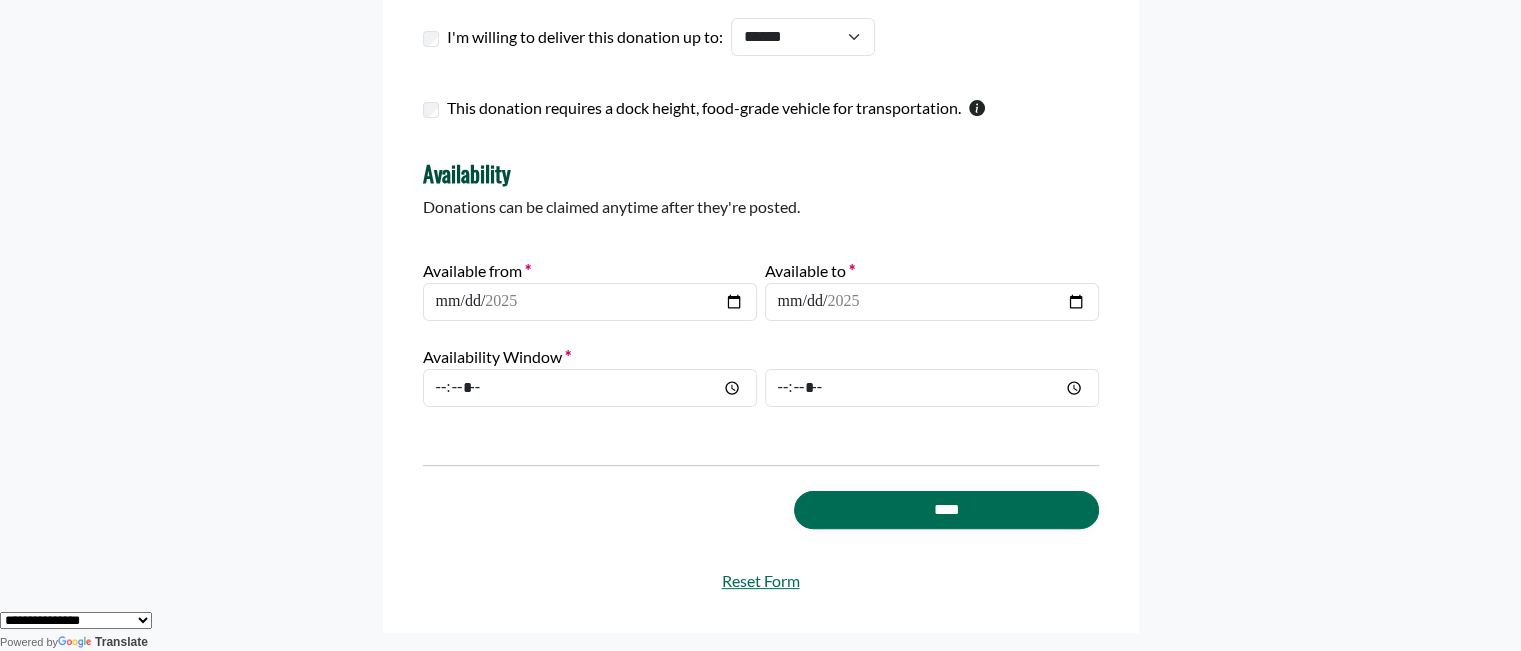 type on "*****" 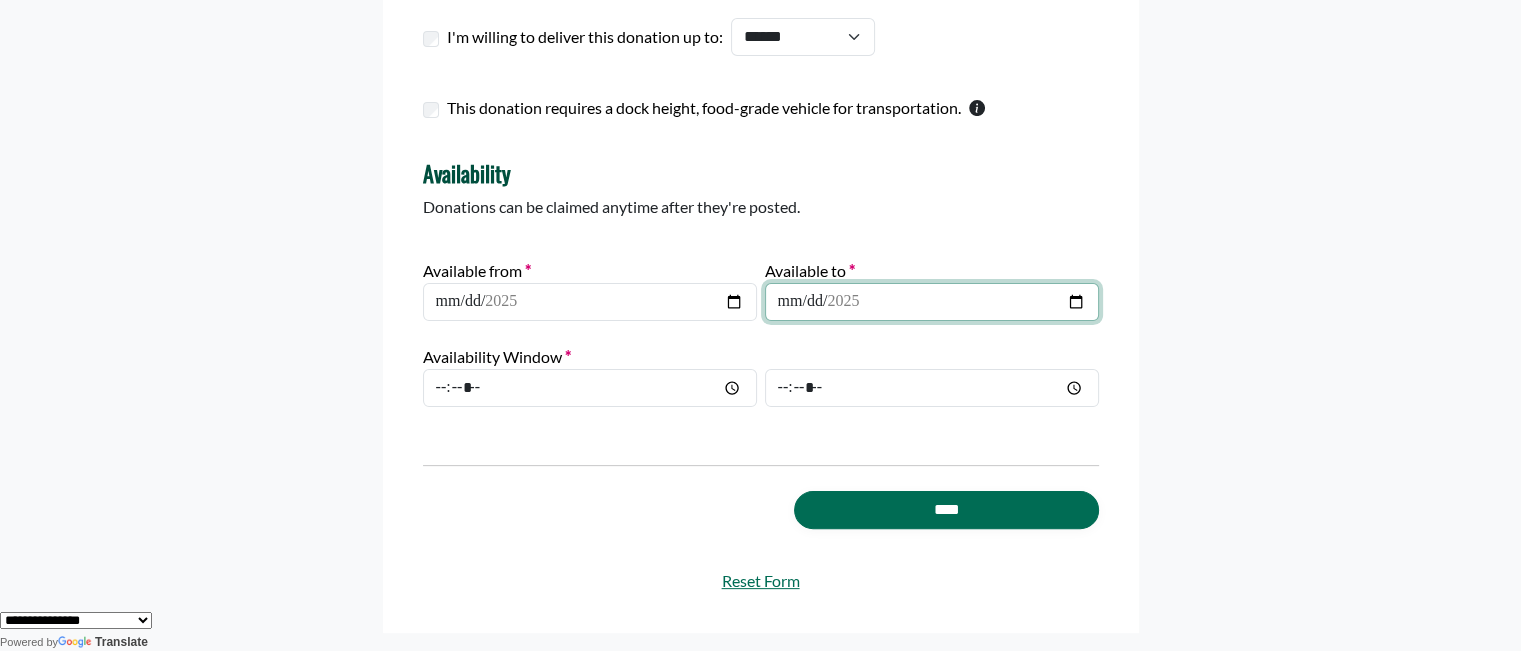 click on "**********" at bounding box center [932, 302] 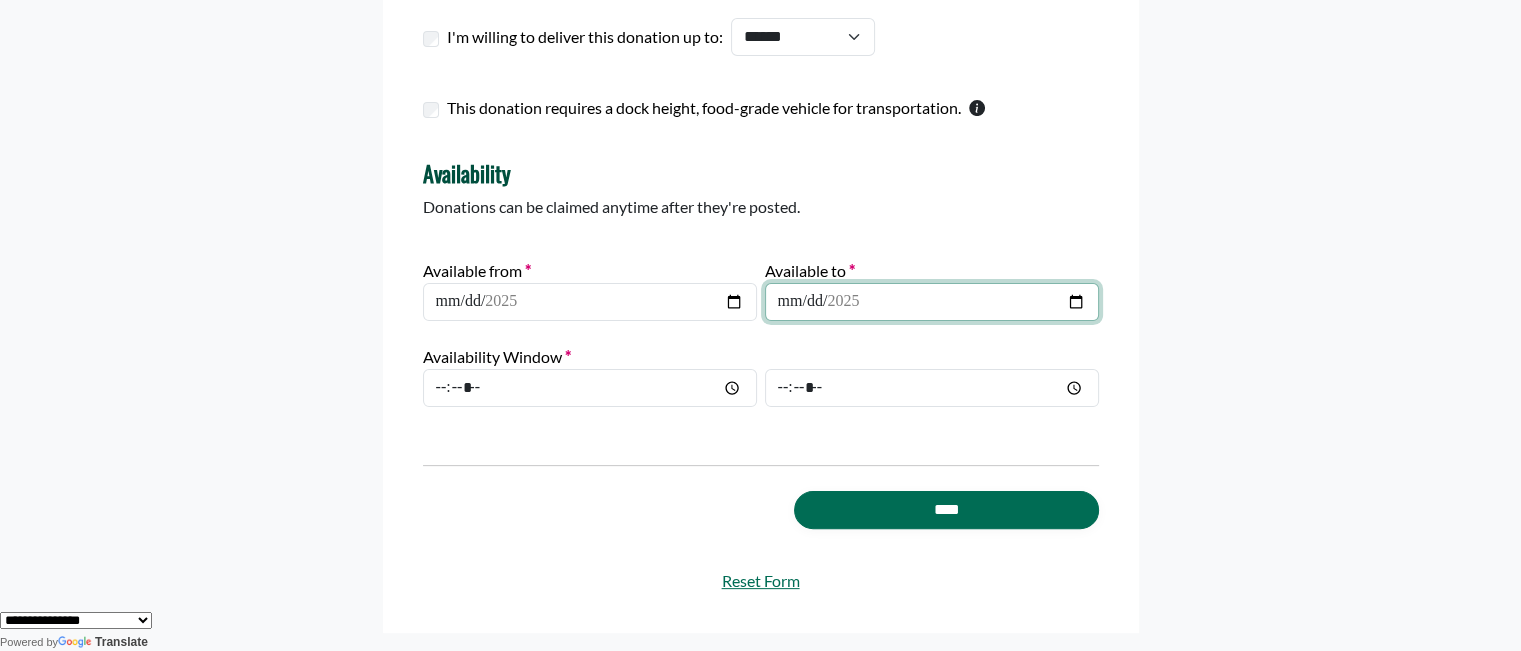 type on "**********" 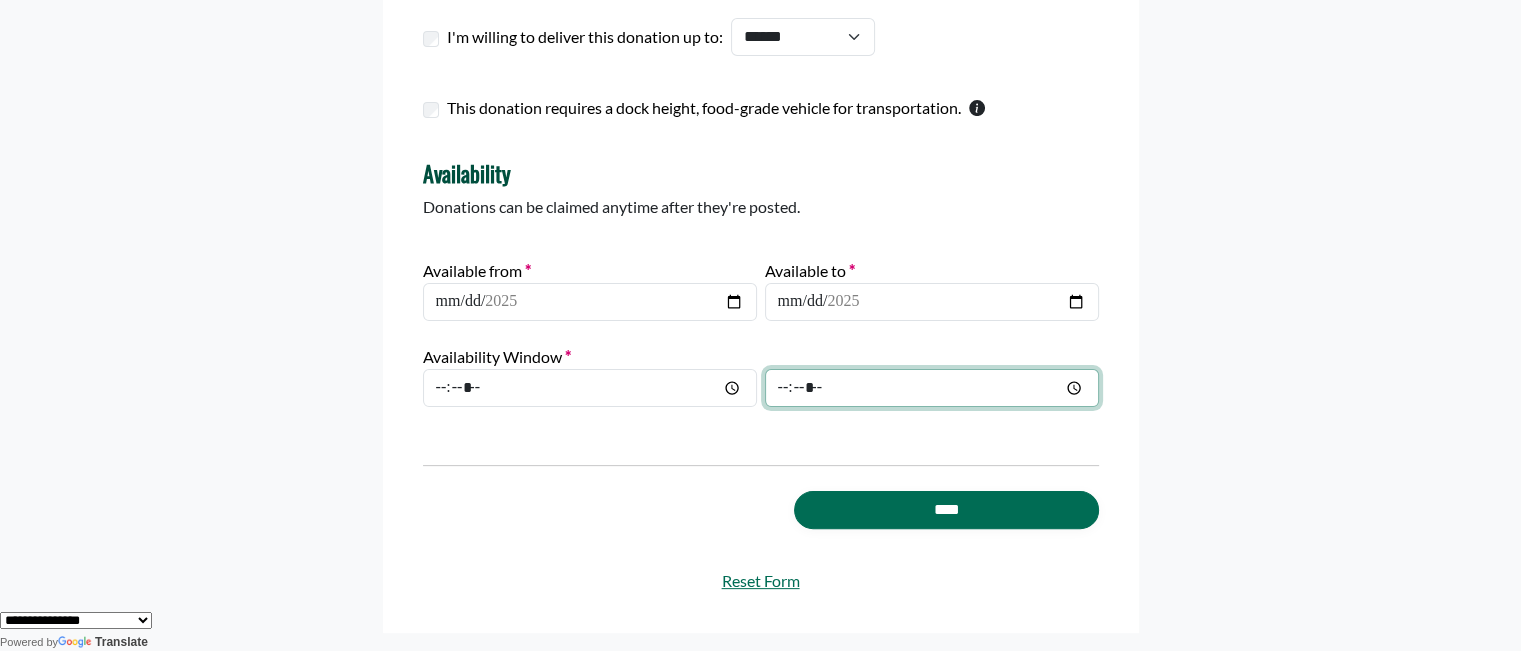 click at bounding box center [932, 388] 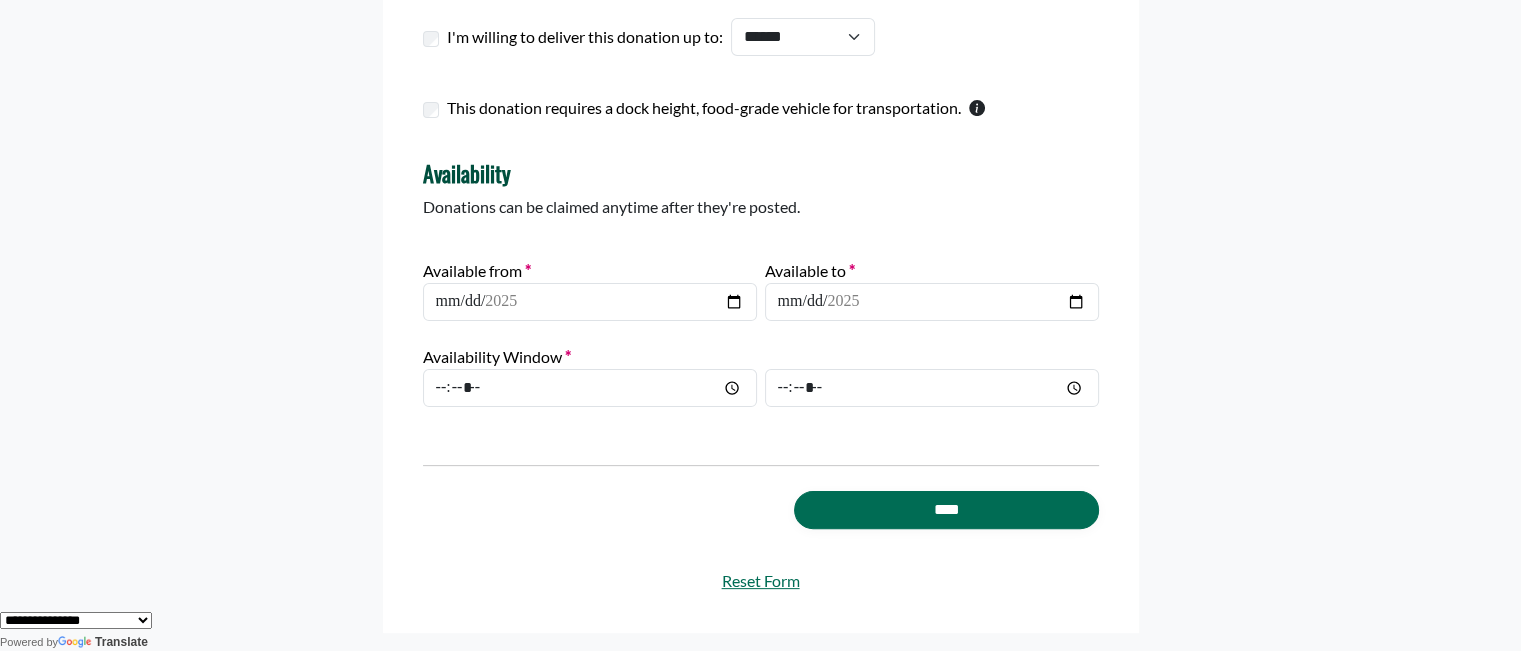 type on "*****" 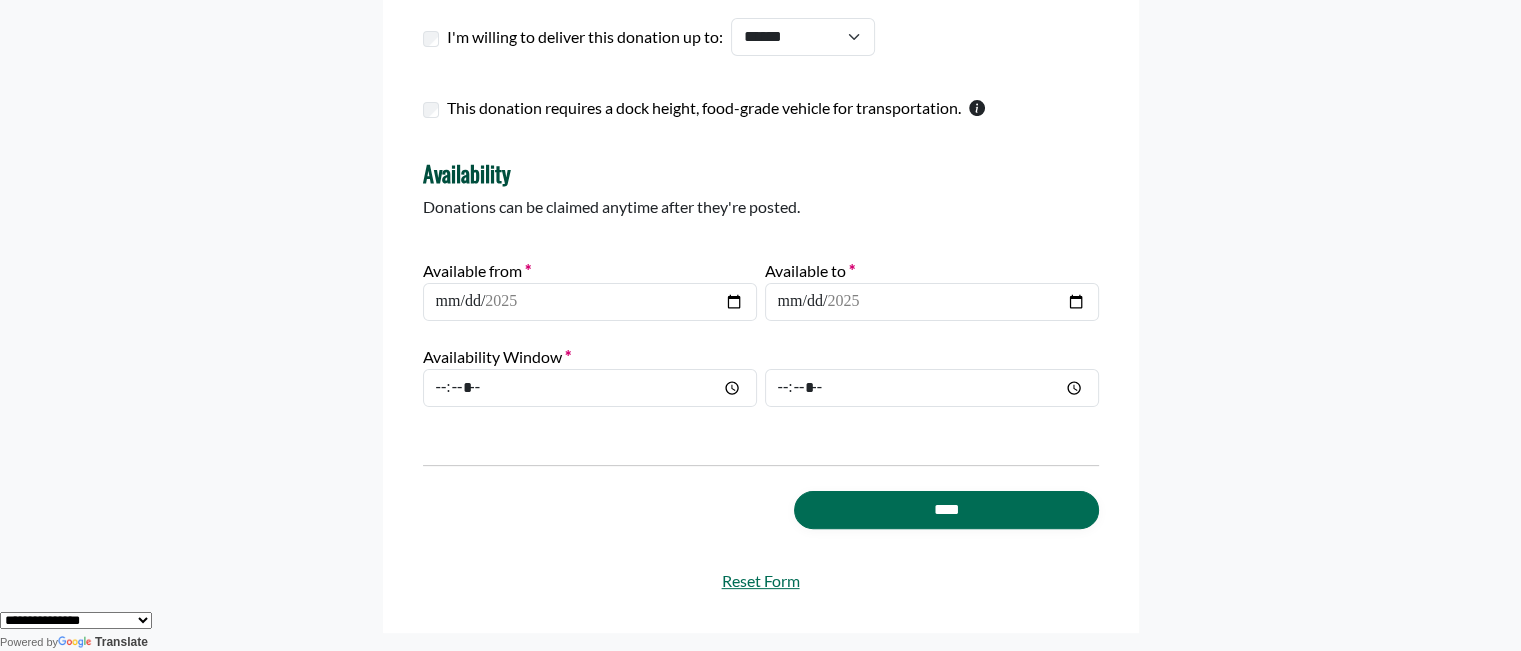scroll, scrollTop: 545, scrollLeft: 0, axis: vertical 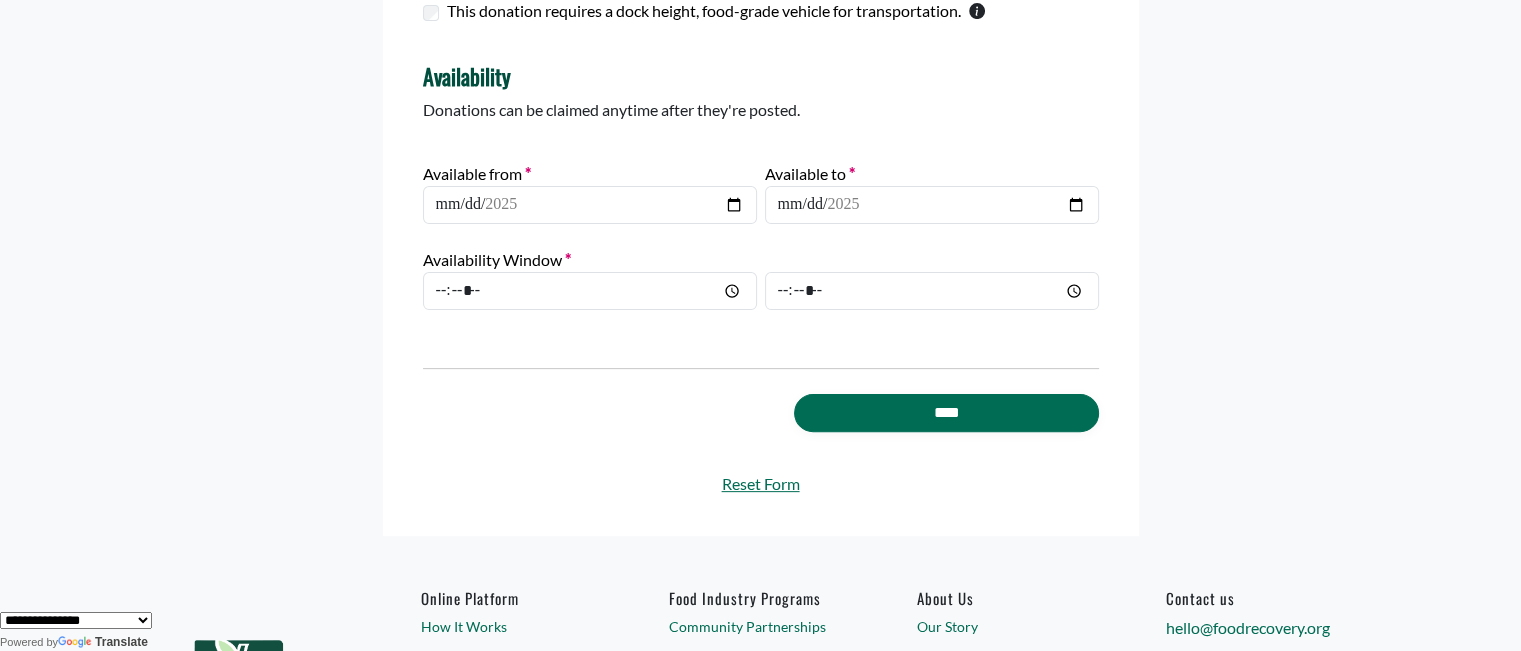 click on "**********" at bounding box center (761, 49) 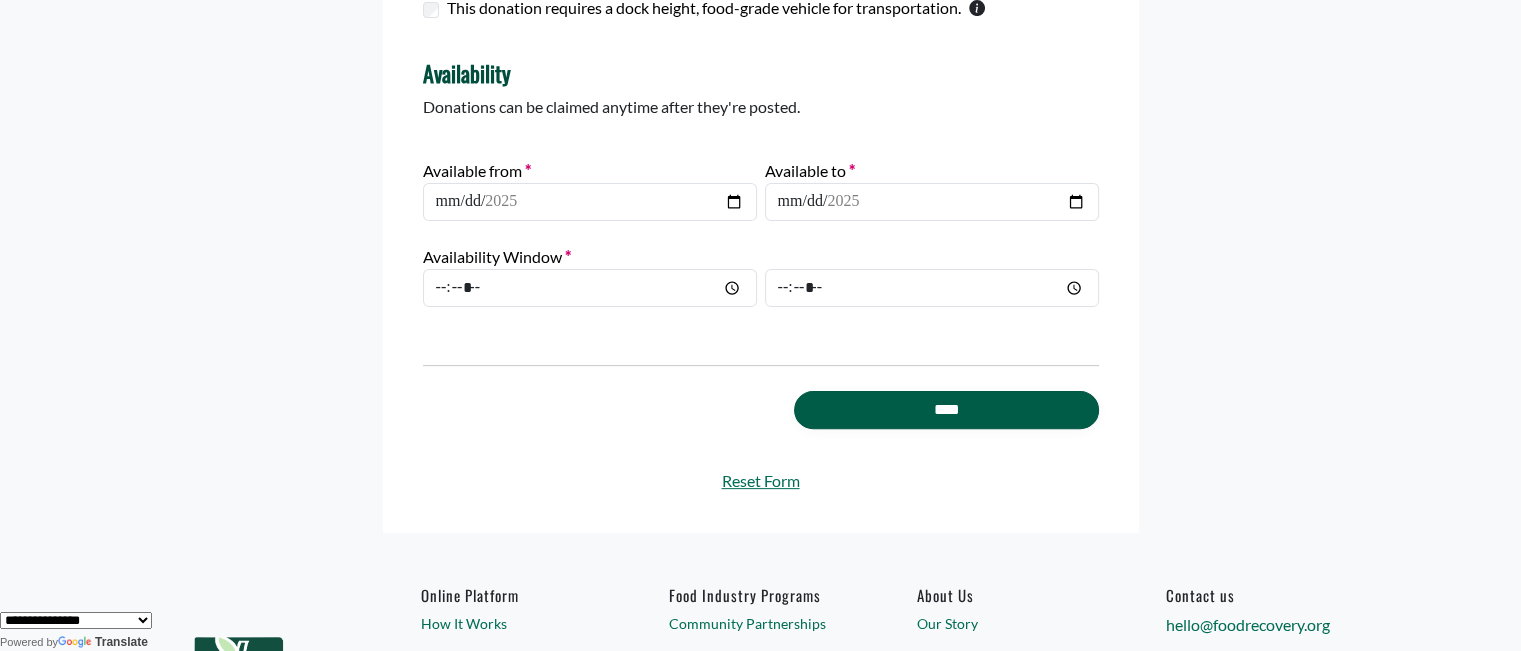 click on "****" at bounding box center (946, 410) 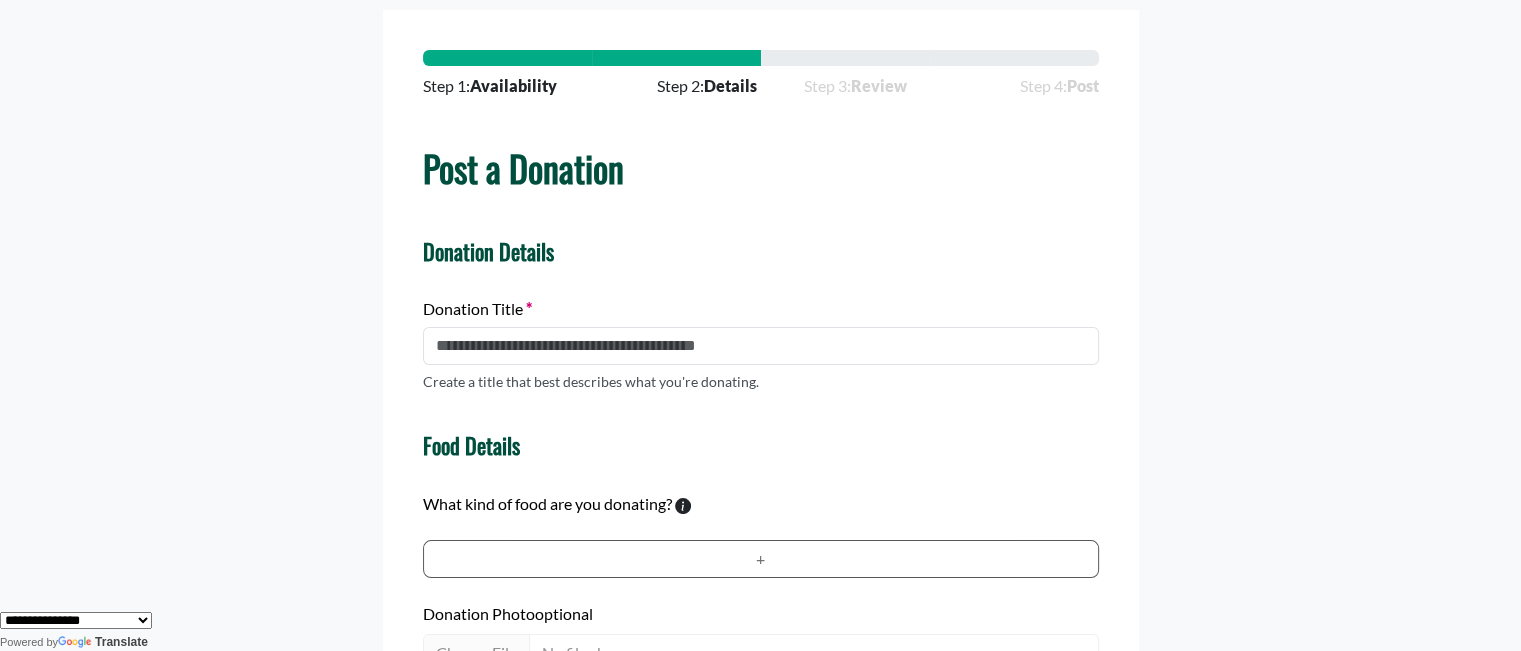 scroll, scrollTop: 104, scrollLeft: 0, axis: vertical 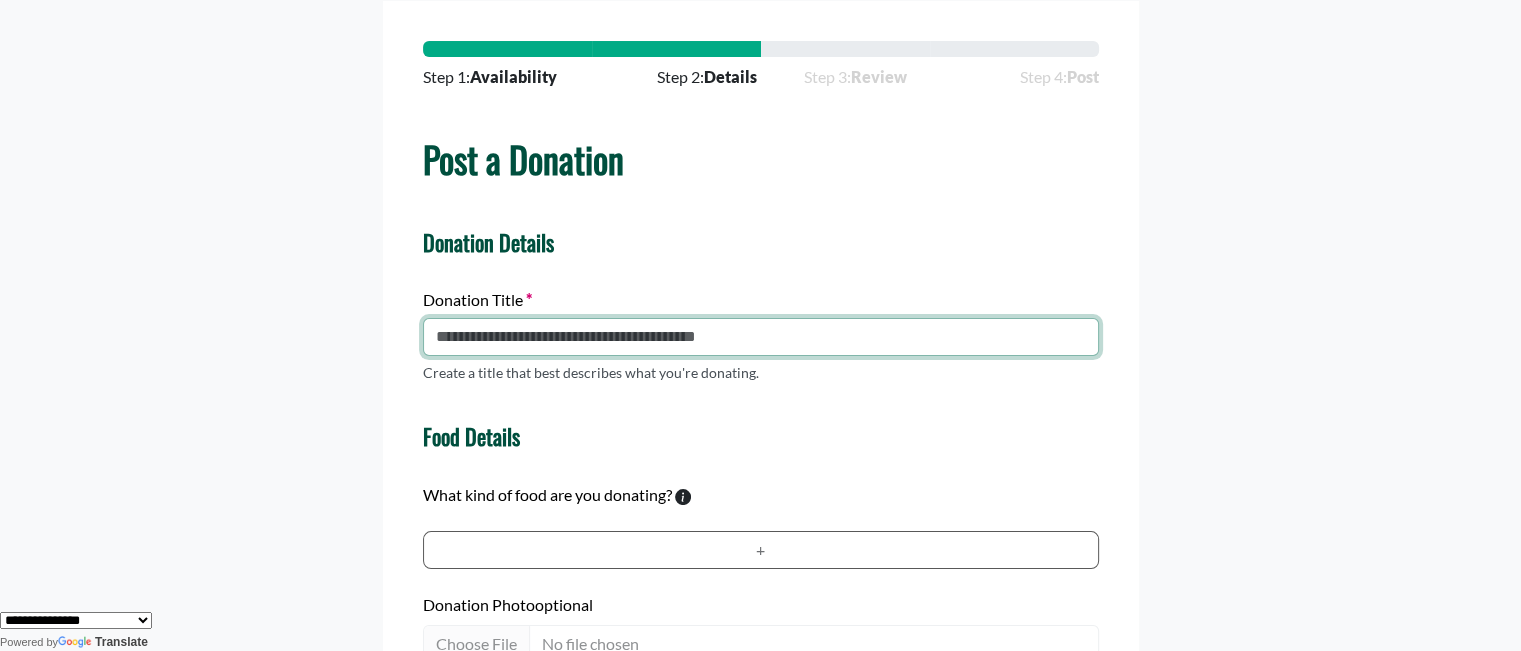 click at bounding box center (761, 337) 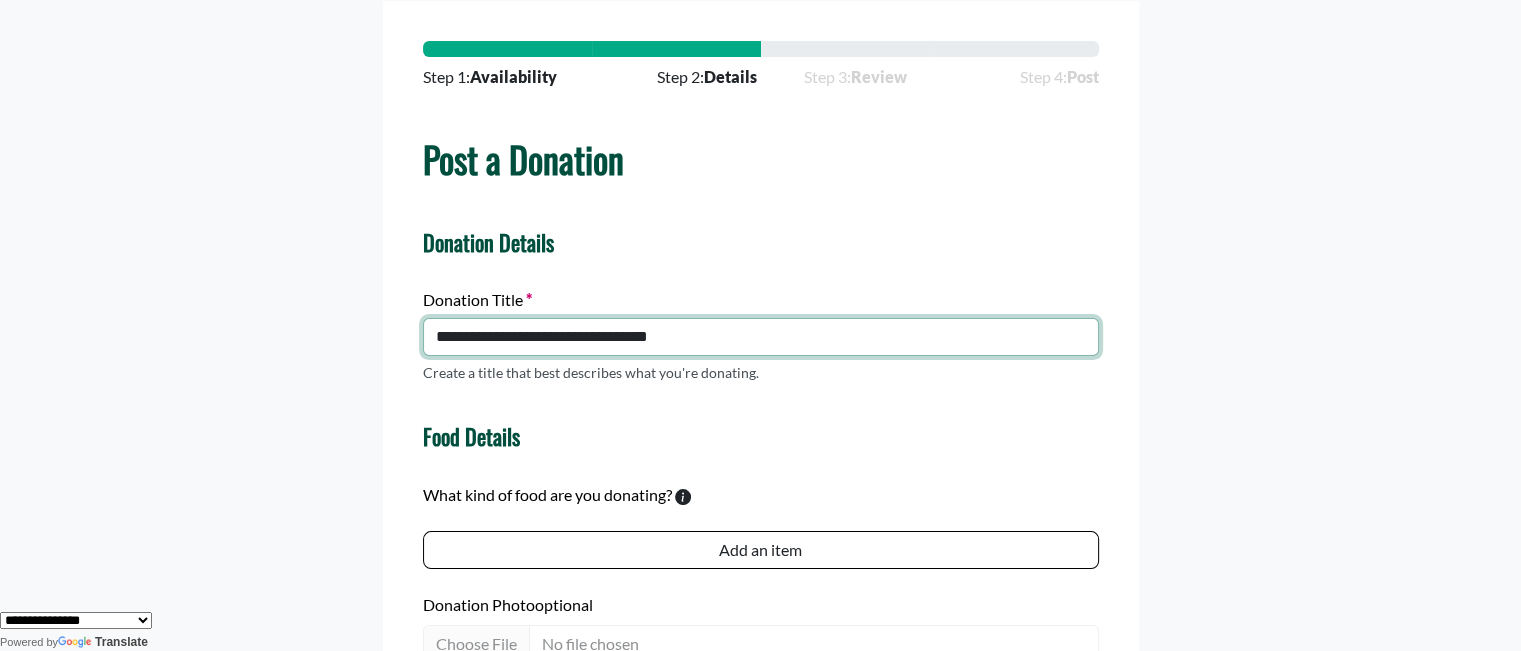 scroll, scrollTop: 376, scrollLeft: 0, axis: vertical 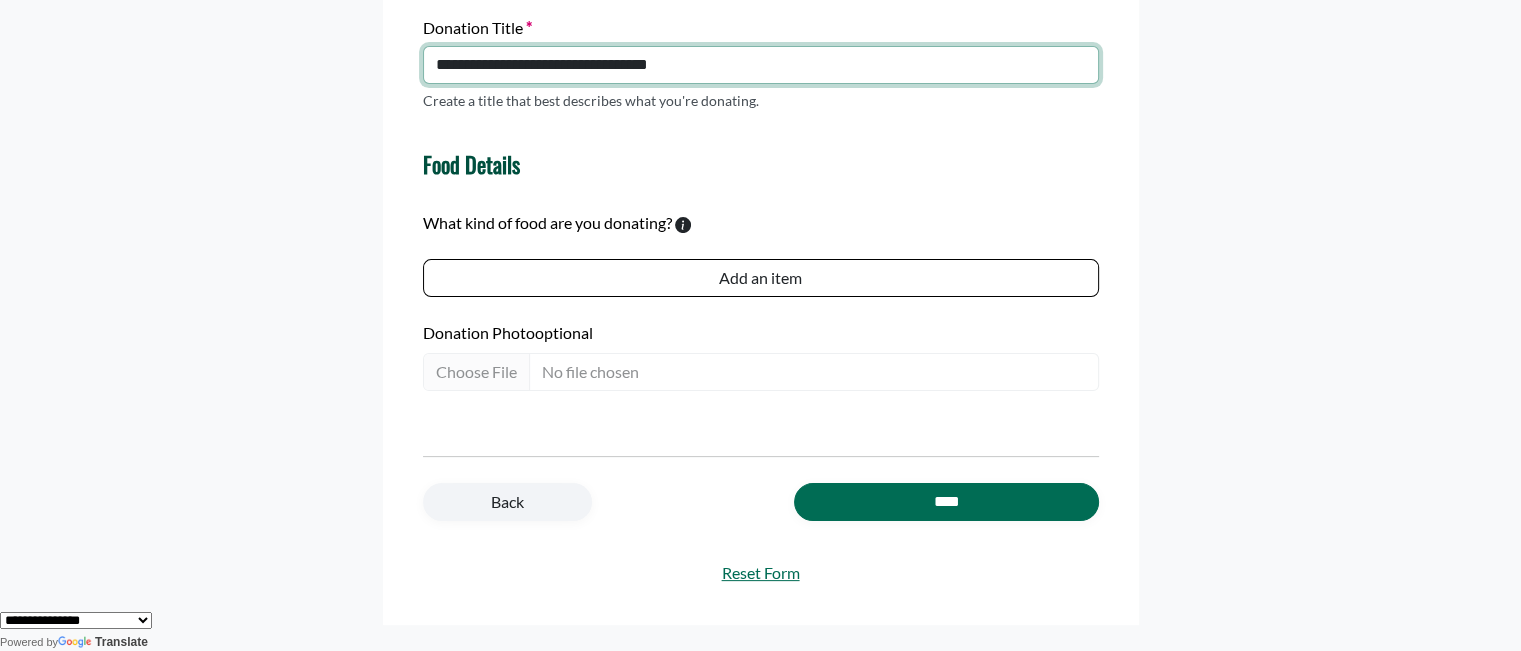 type on "**********" 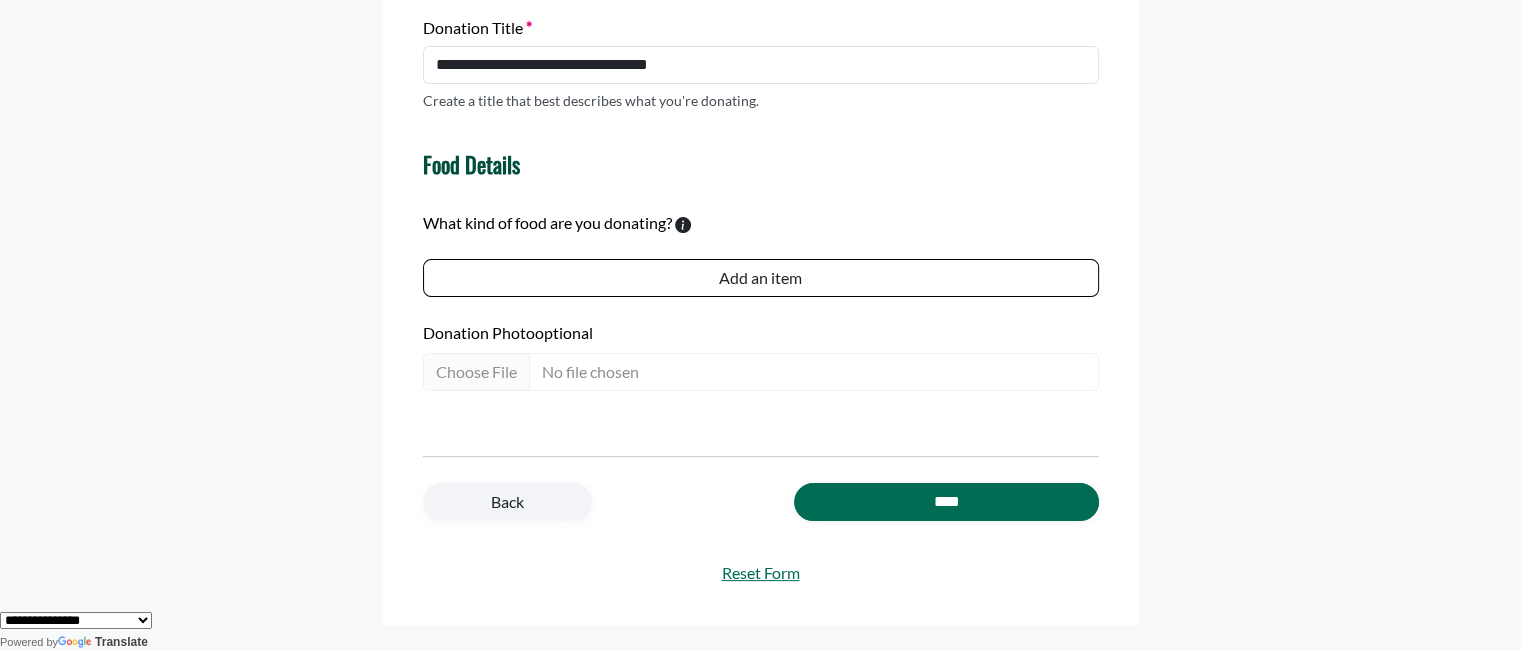 click on "Add an item" at bounding box center (761, 278) 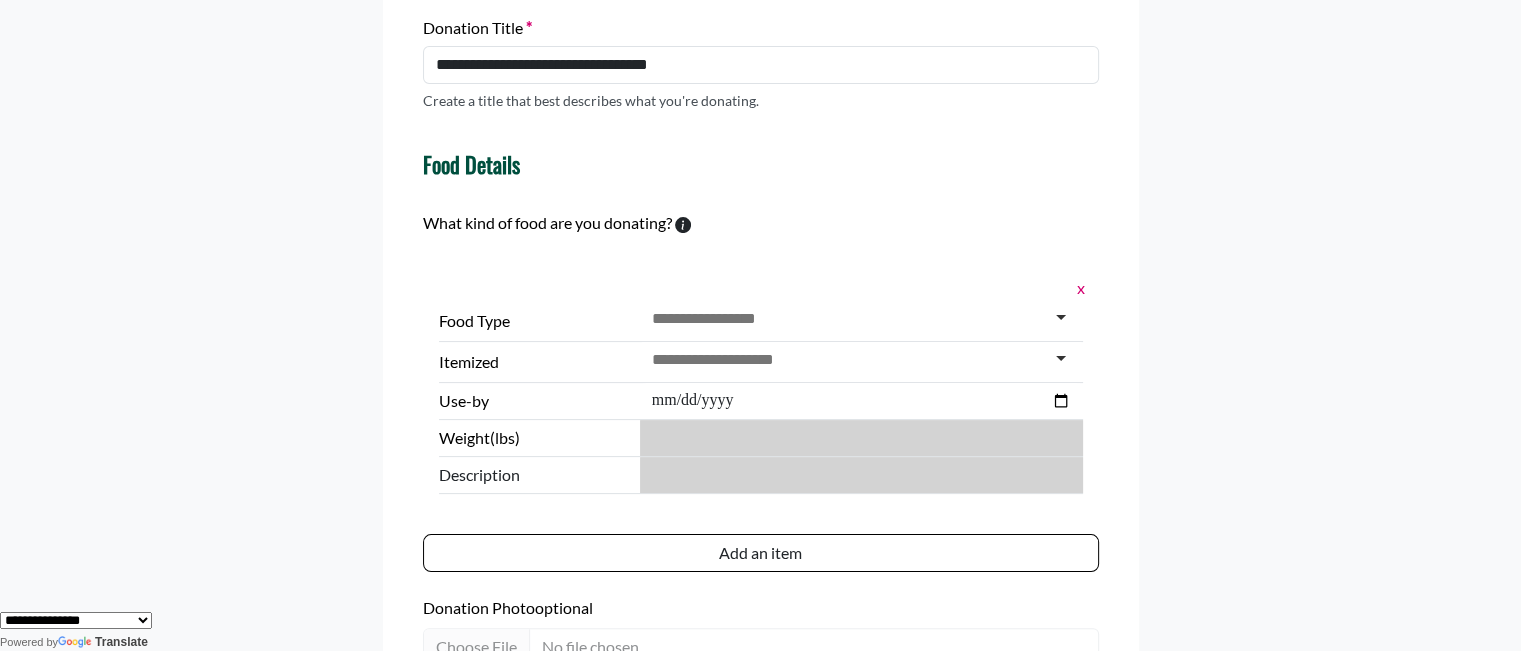click at bounding box center (861, 318) 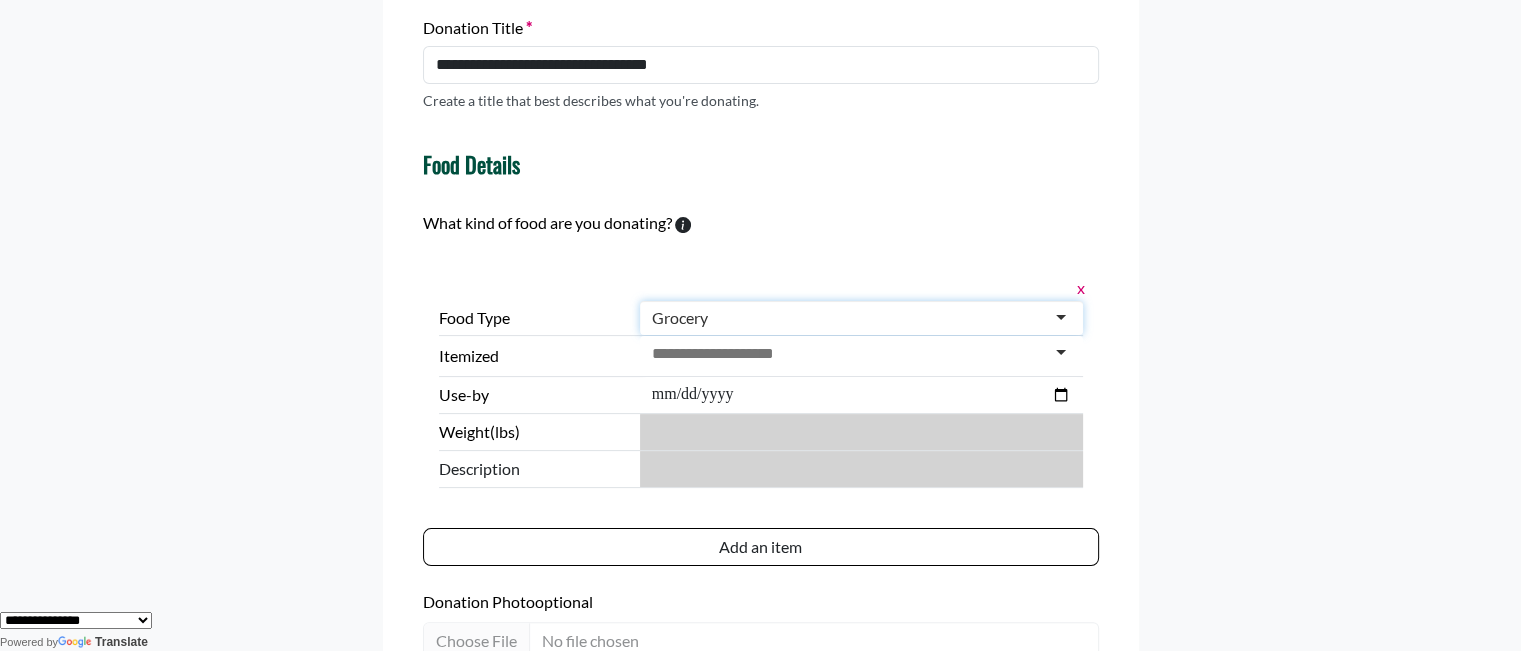 click at bounding box center (728, 354) 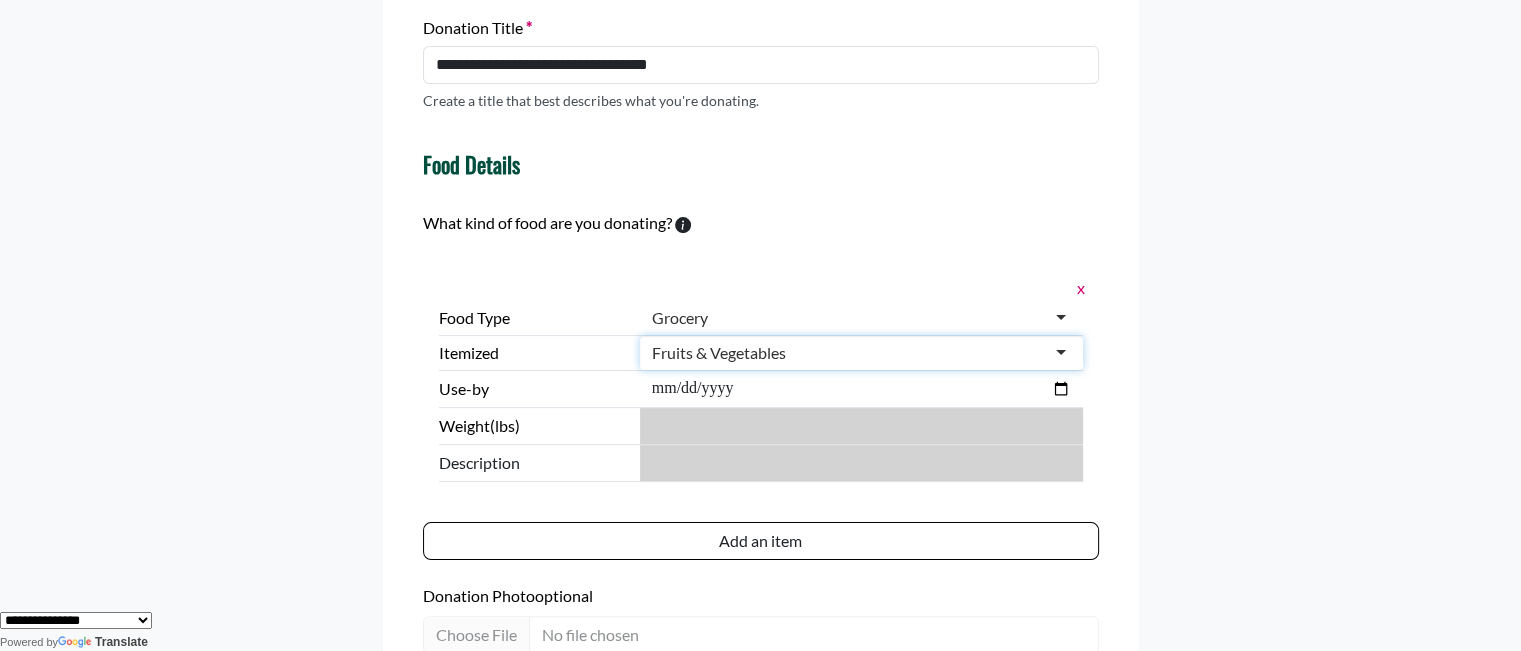 scroll, scrollTop: 0, scrollLeft: 0, axis: both 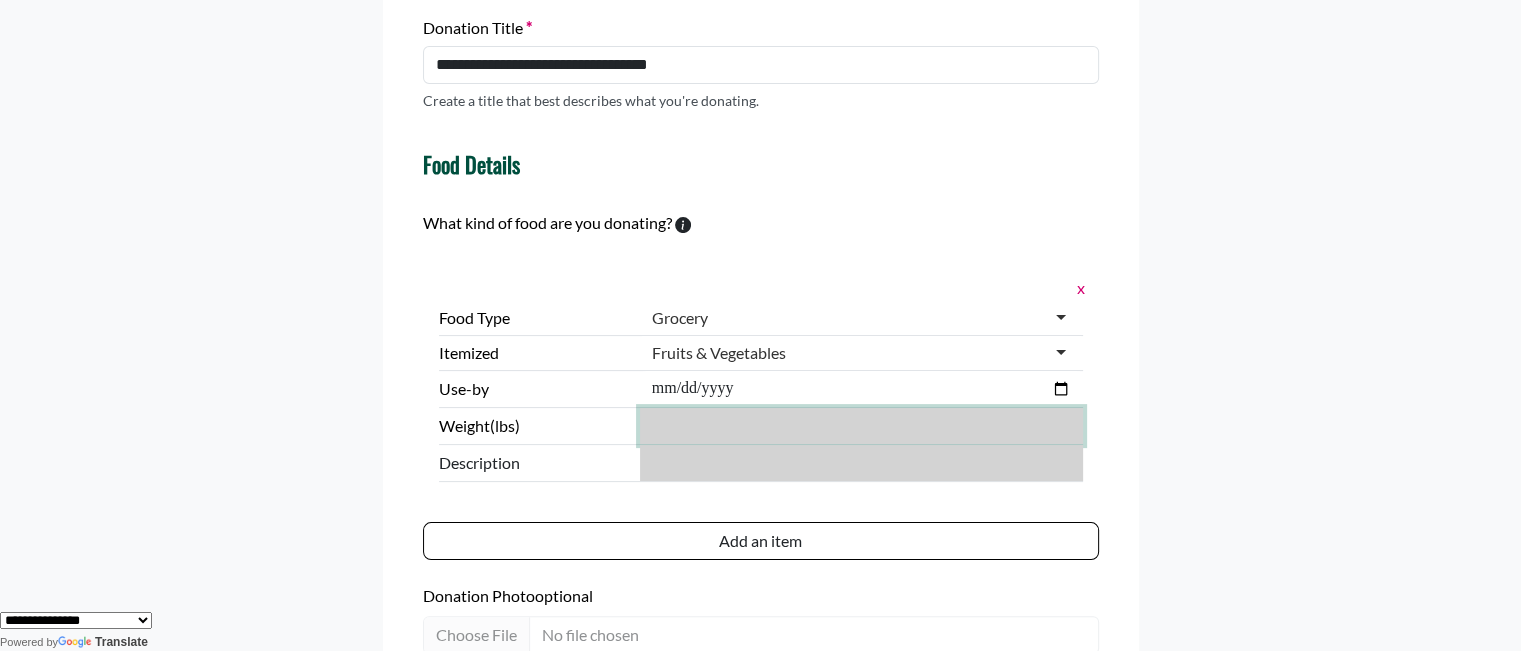 drag, startPoint x: 681, startPoint y: 433, endPoint x: 616, endPoint y: 429, distance: 65.12296 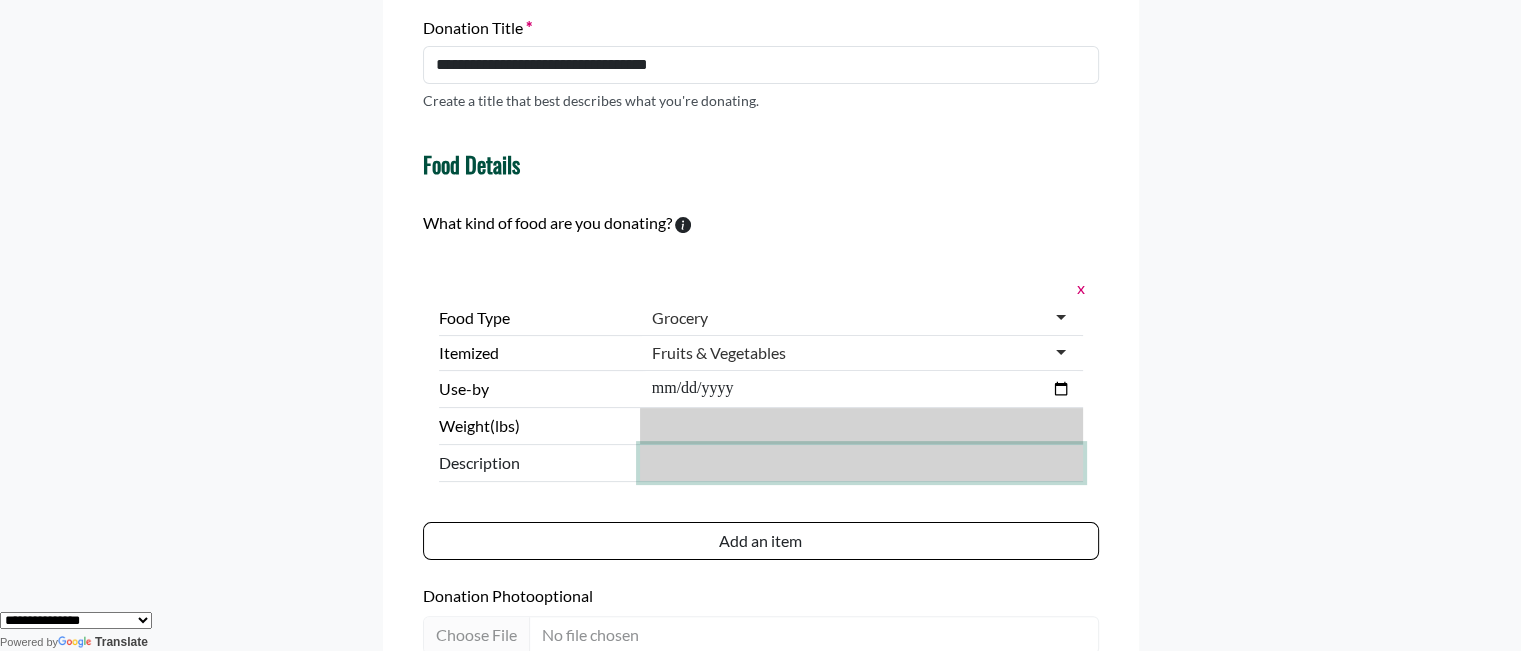 click at bounding box center (861, 463) 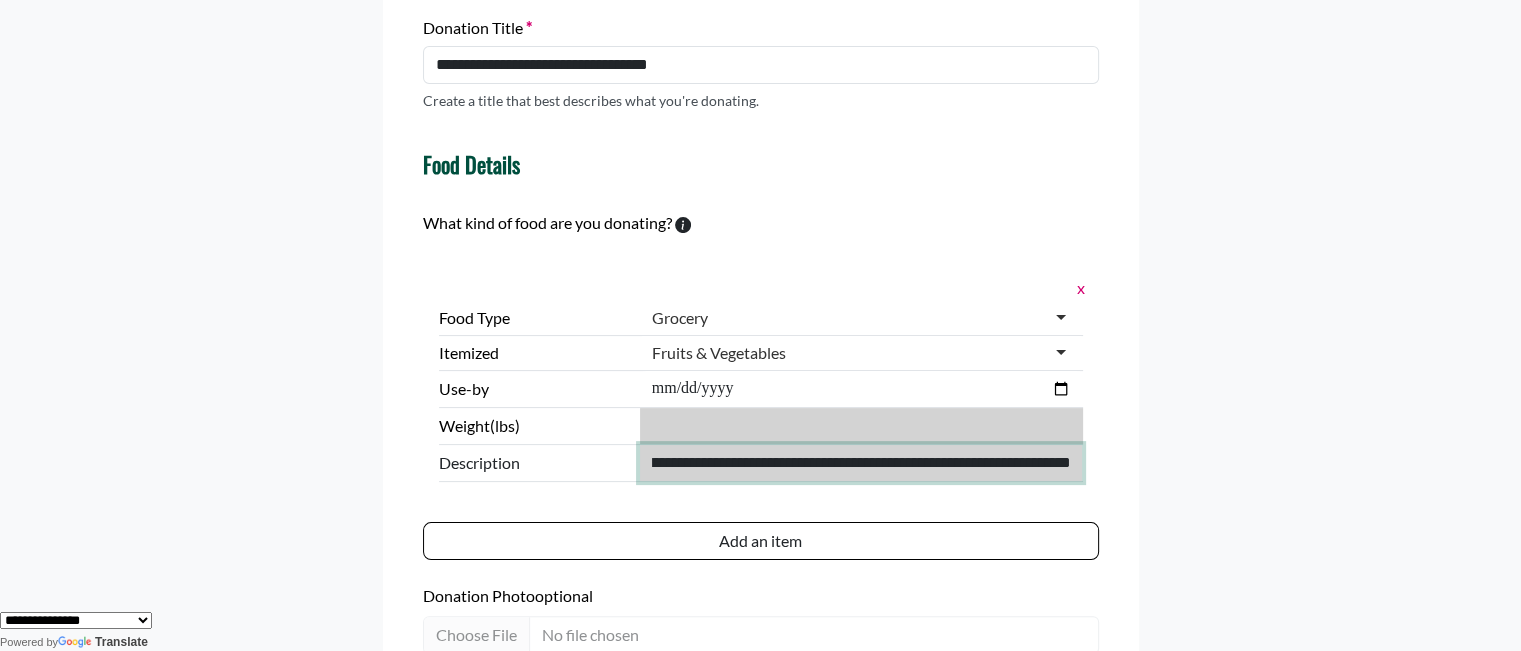 scroll, scrollTop: 0, scrollLeft: 316, axis: horizontal 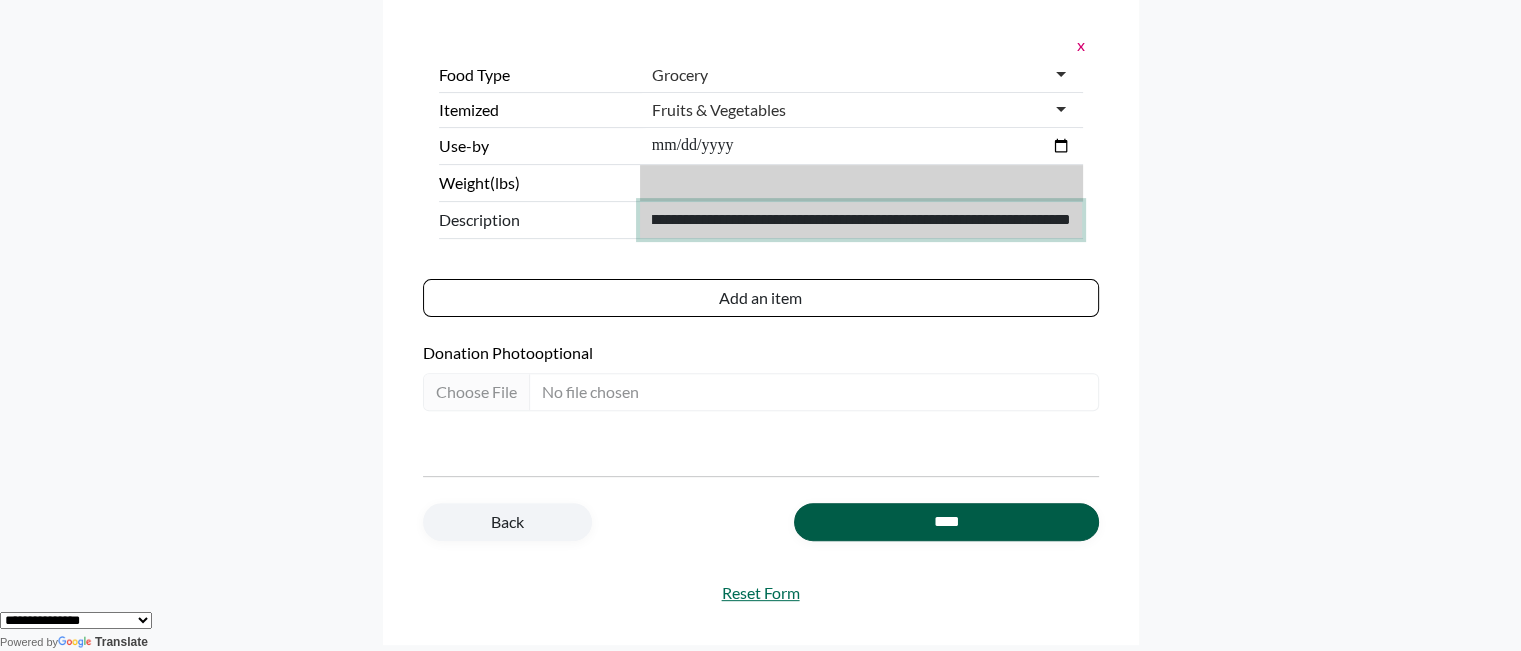 type on "**********" 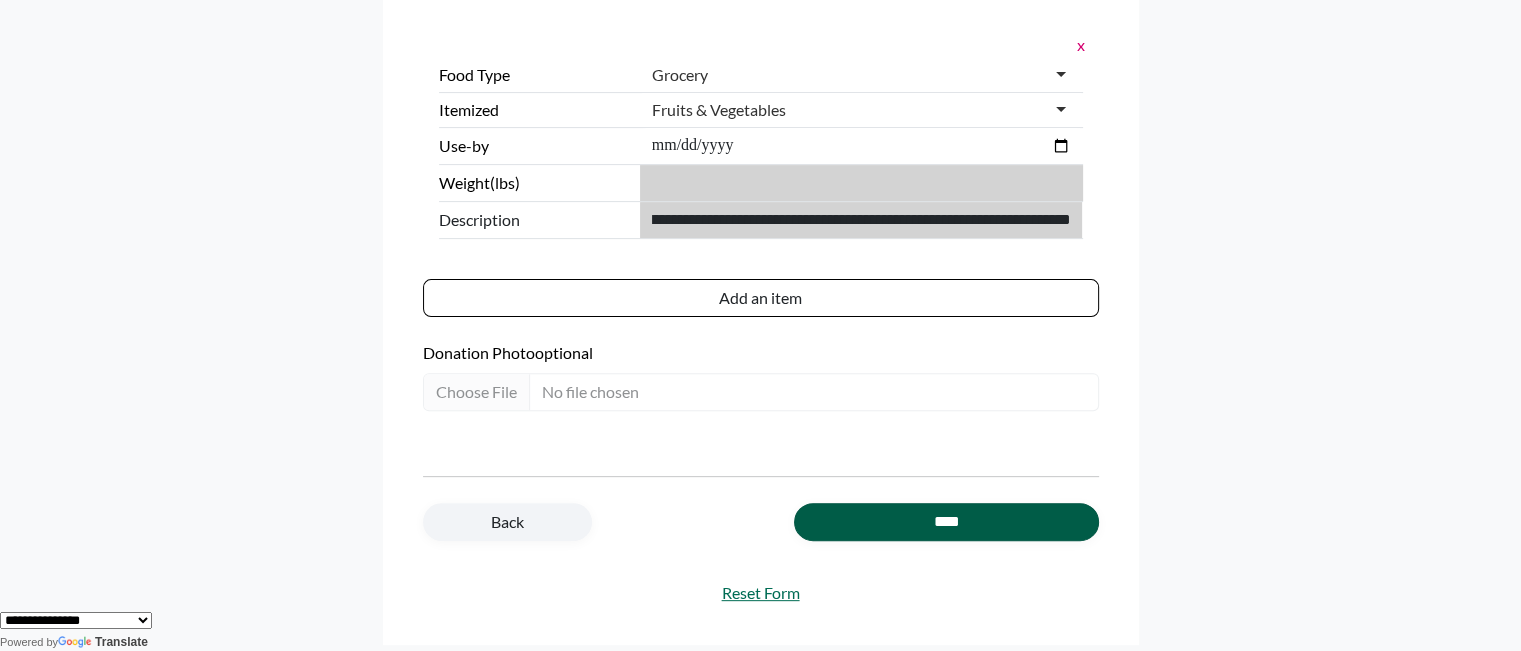 click on "****" at bounding box center [946, 522] 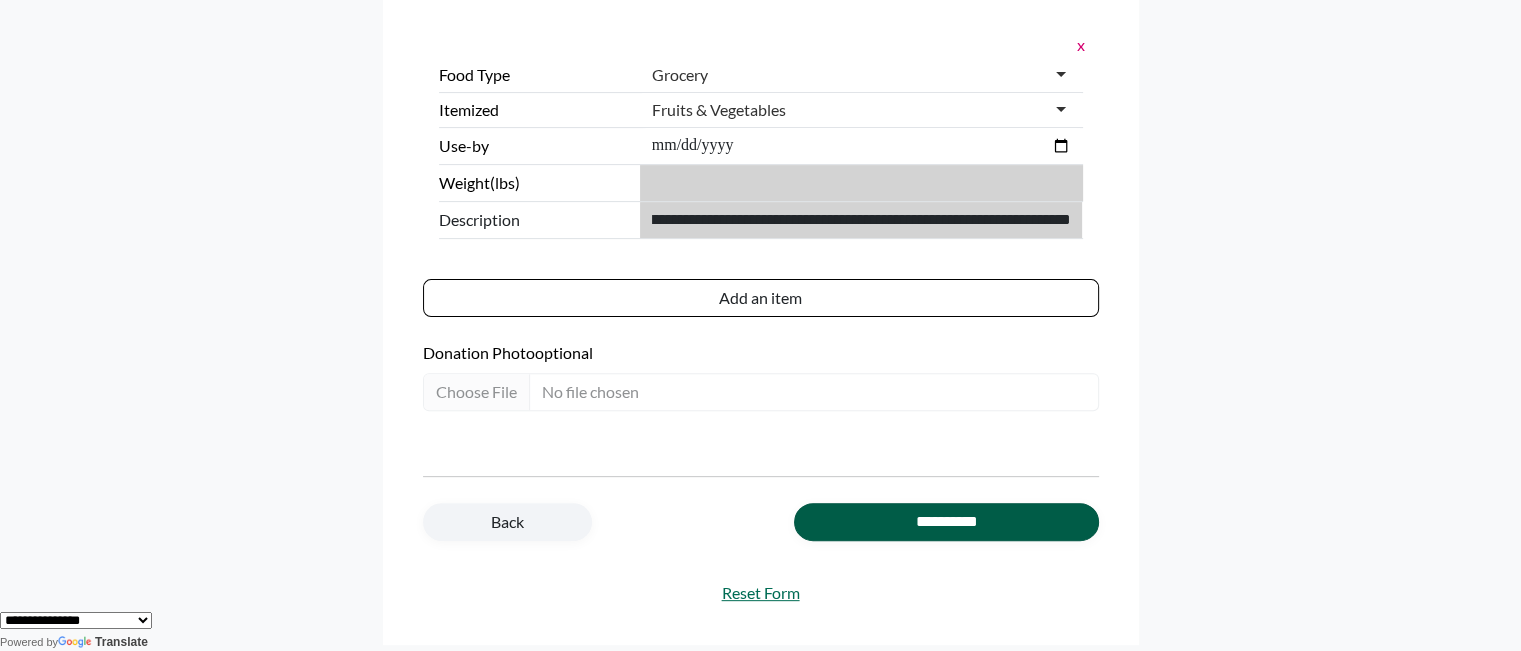 scroll, scrollTop: 0, scrollLeft: 0, axis: both 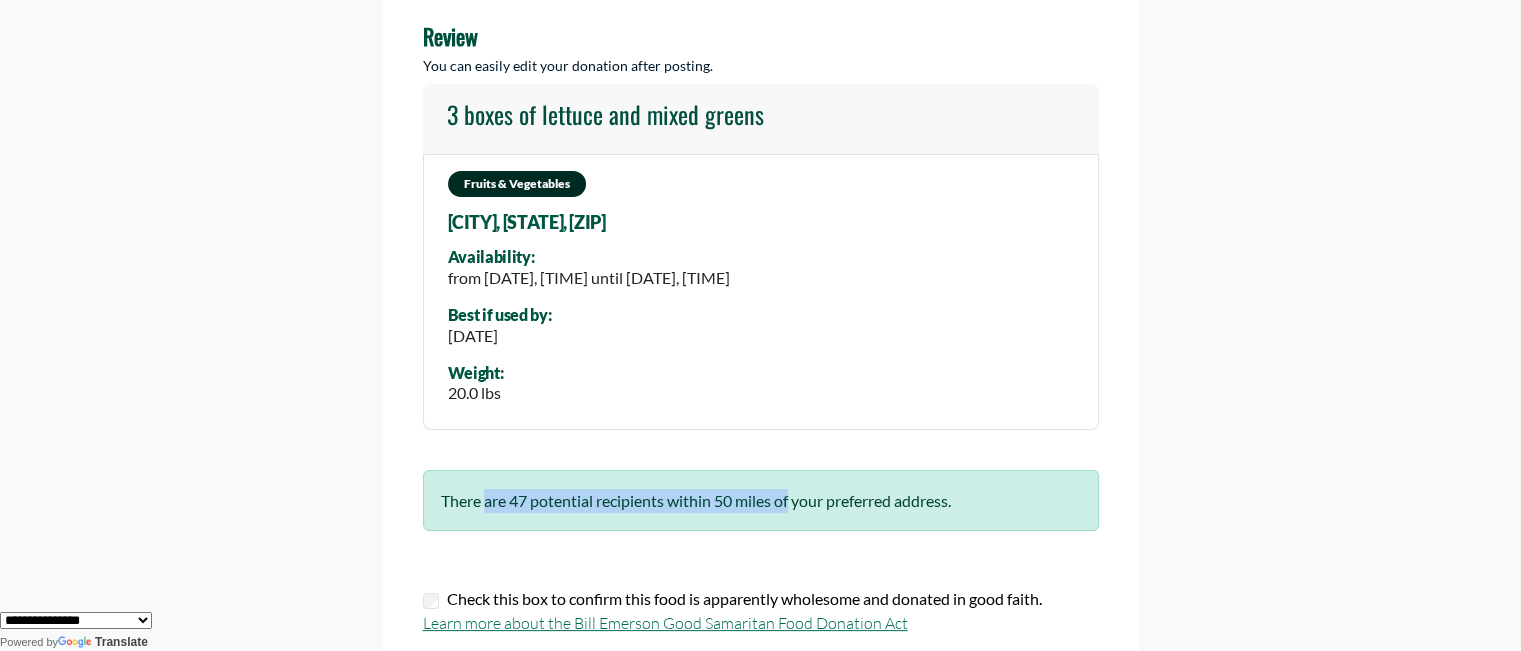 drag, startPoint x: 445, startPoint y: 500, endPoint x: 766, endPoint y: 510, distance: 321.15573 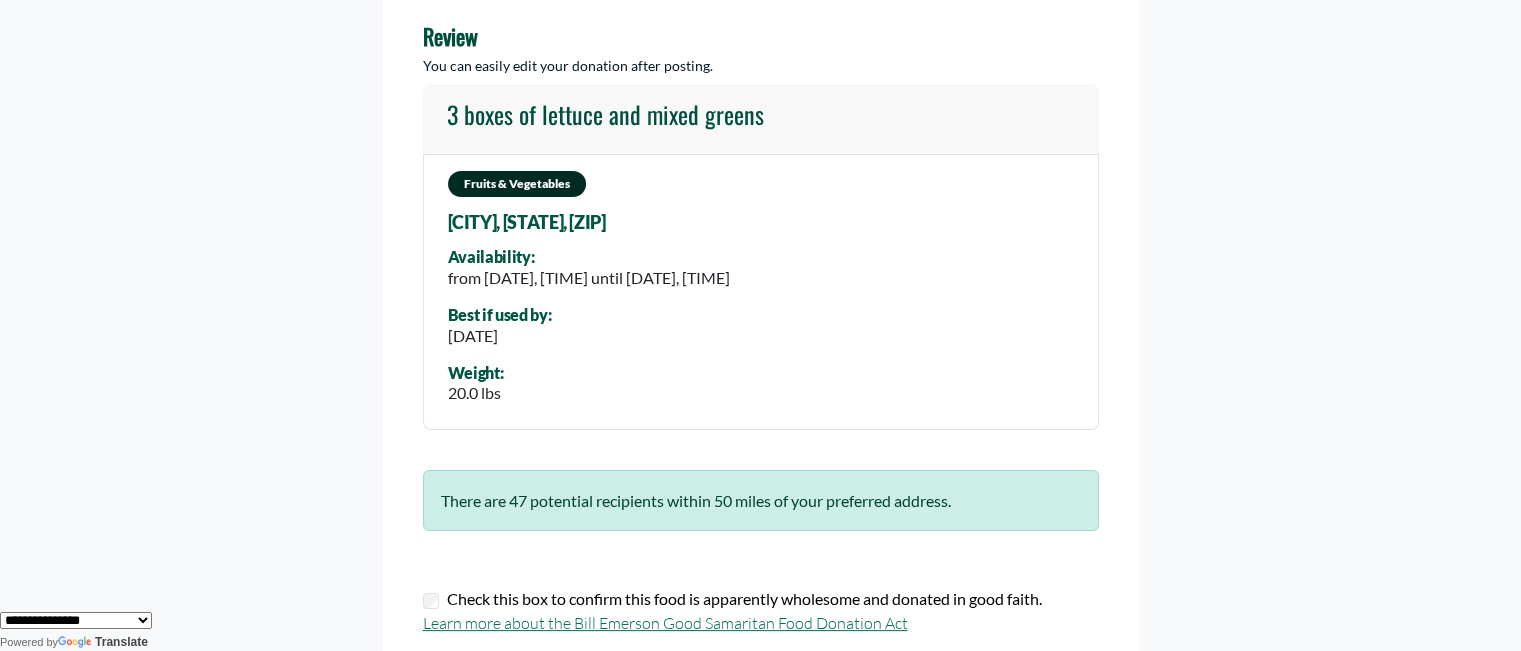 click on "There are 47 potential recipients within 50 miles of your preferred address." at bounding box center (761, 500) 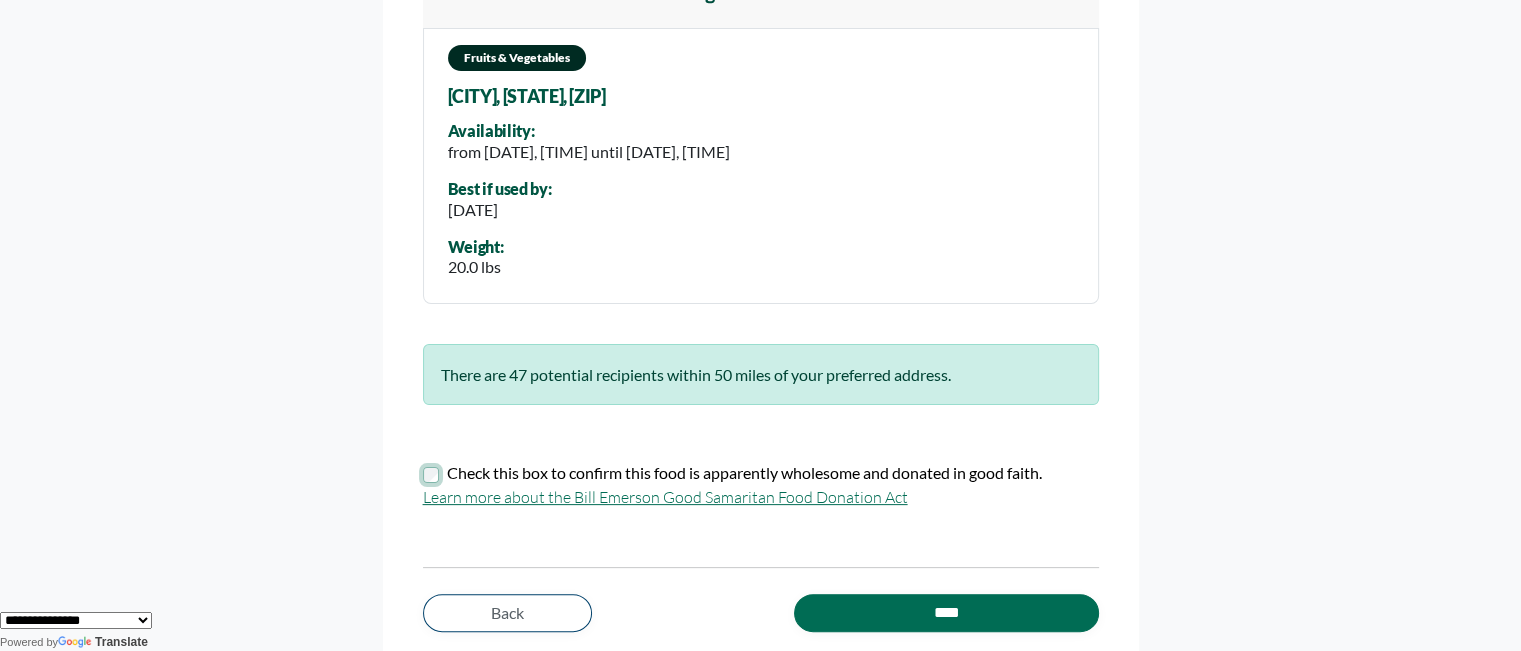 scroll, scrollTop: 440, scrollLeft: 0, axis: vertical 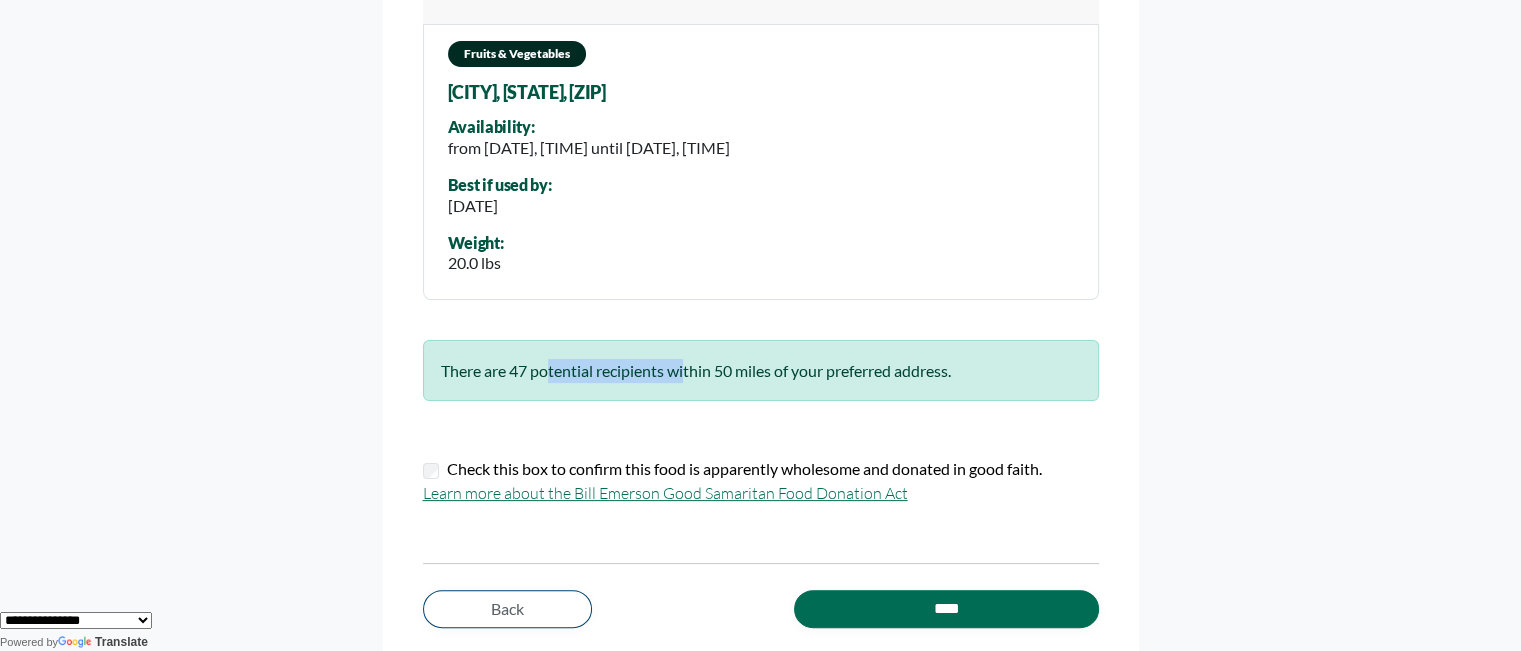 drag, startPoint x: 512, startPoint y: 365, endPoint x: 652, endPoint y: 371, distance: 140.12851 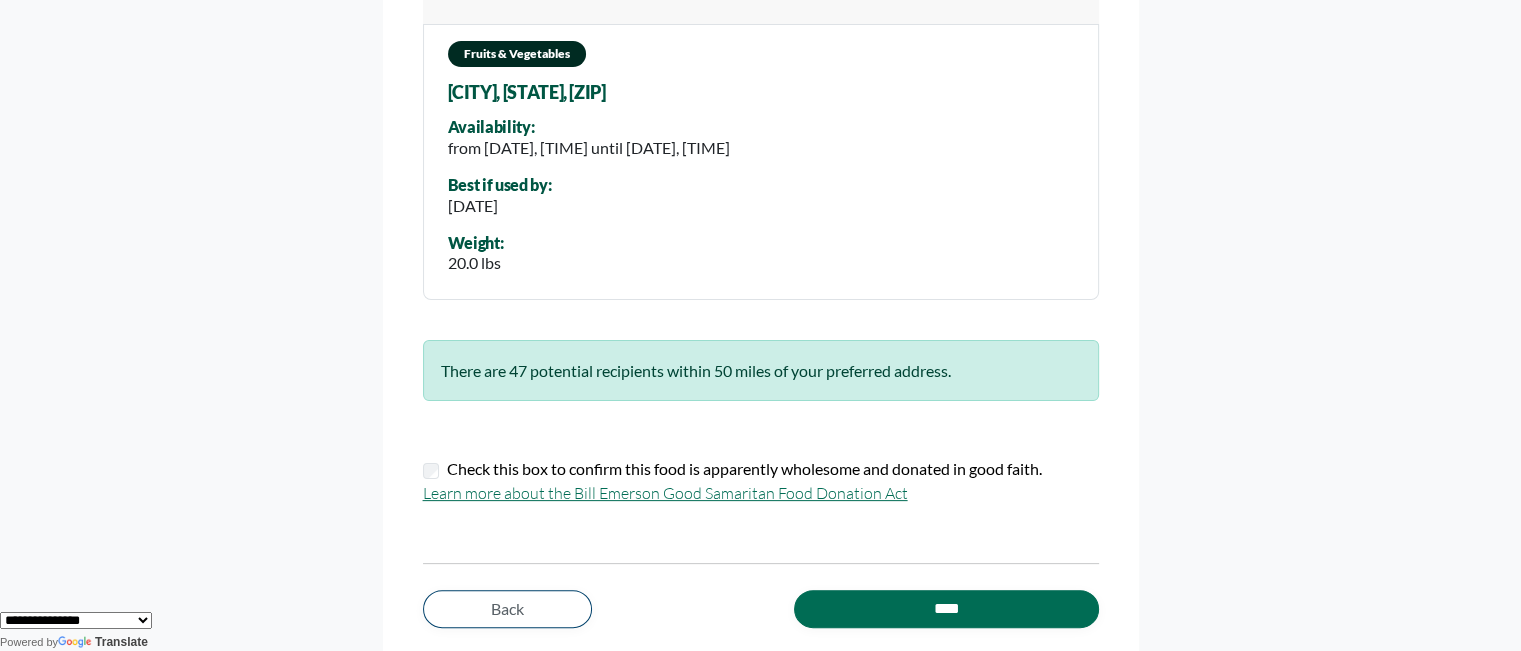 click on "Step 1:  Availability
Step 2:  Details
Step 3:  Review
Step 4:  Post
Post a Donation
Review
You can easily edit your donation after posting.
3 boxes of lettuce and mixed greens
Fruits & Vegetables
Lockport, Illinois, 60441
Availability:
from Wednesday, July 09, 2025, 10:40AM until Thursday, July 10, 2025, 02:40PM
Best if used by:
2025-07-10
Weight:
20.0 lbs
There are 47 potential recipients within 50 miles of your preferred address." at bounding box center (761, 198) 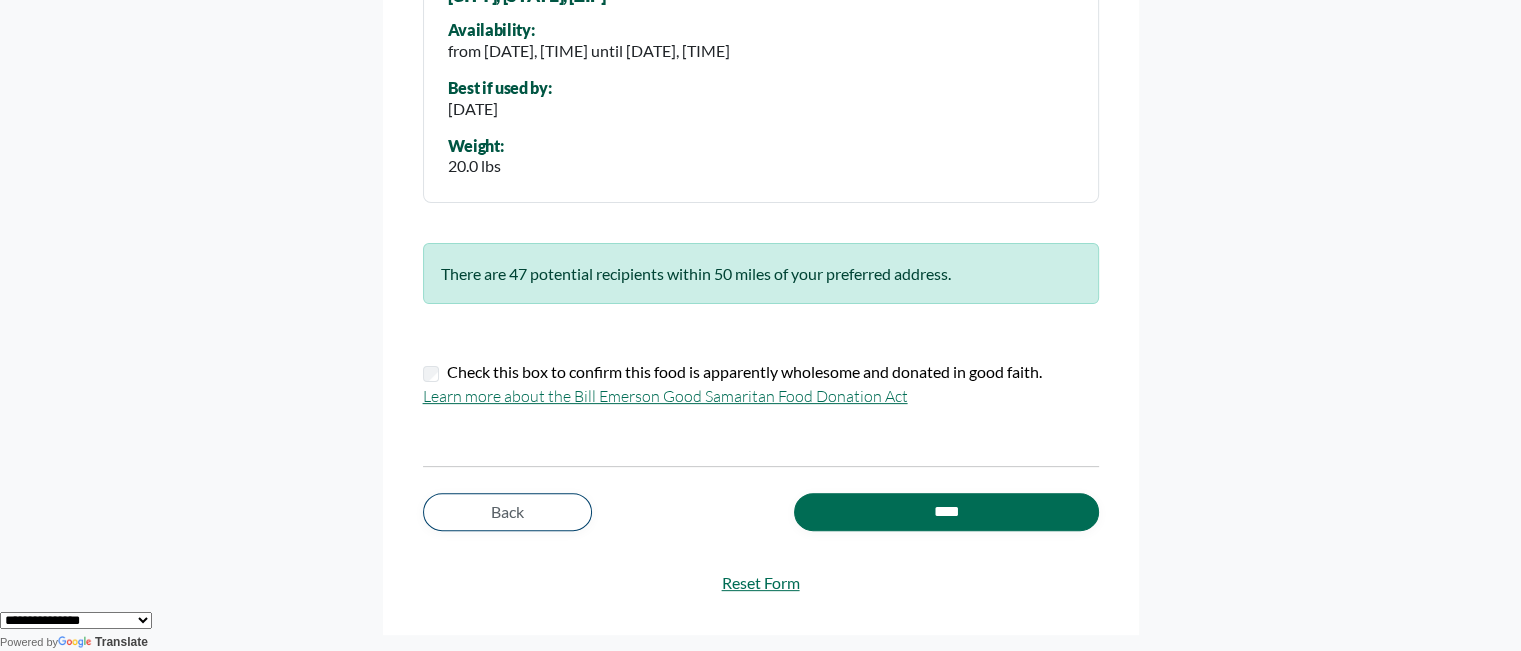 scroll, scrollTop: 545, scrollLeft: 0, axis: vertical 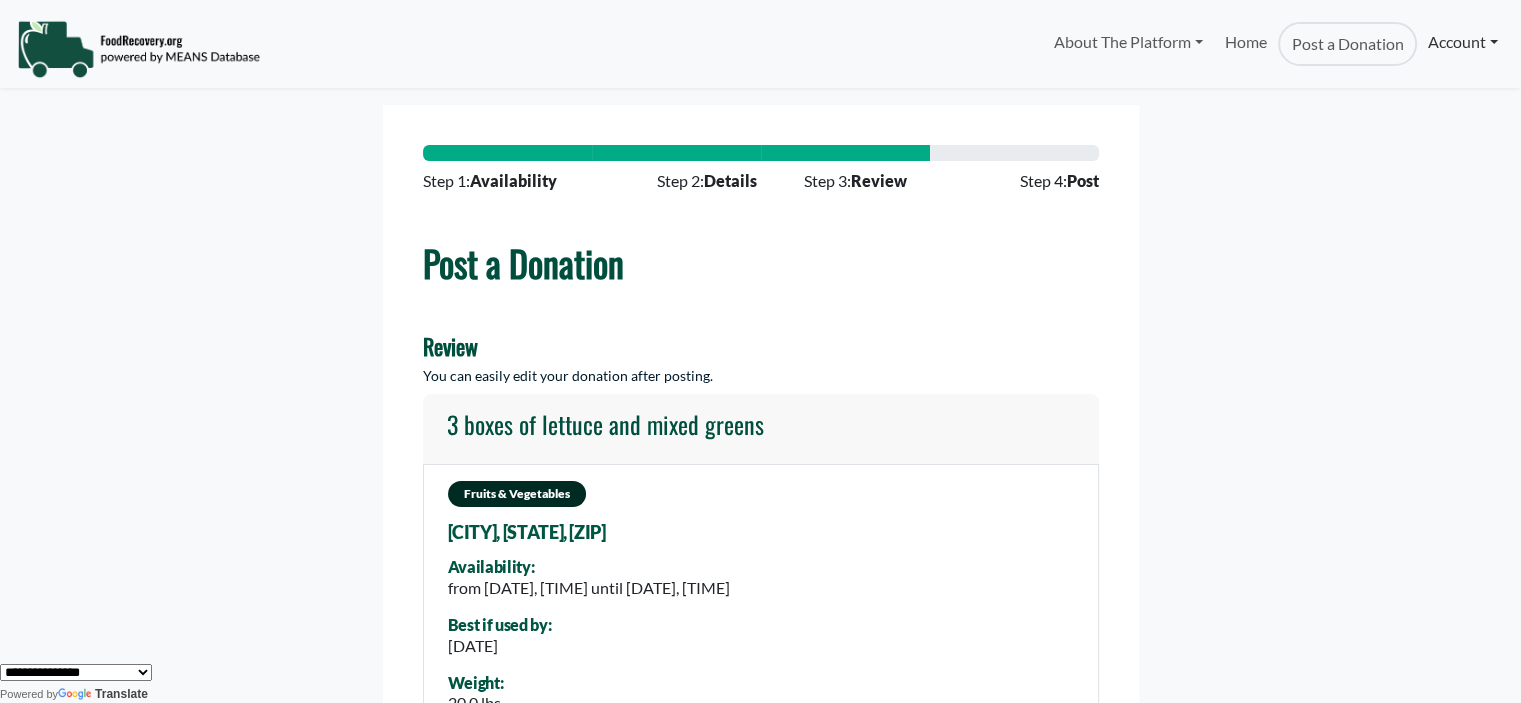click on "Account" at bounding box center (1463, 42) 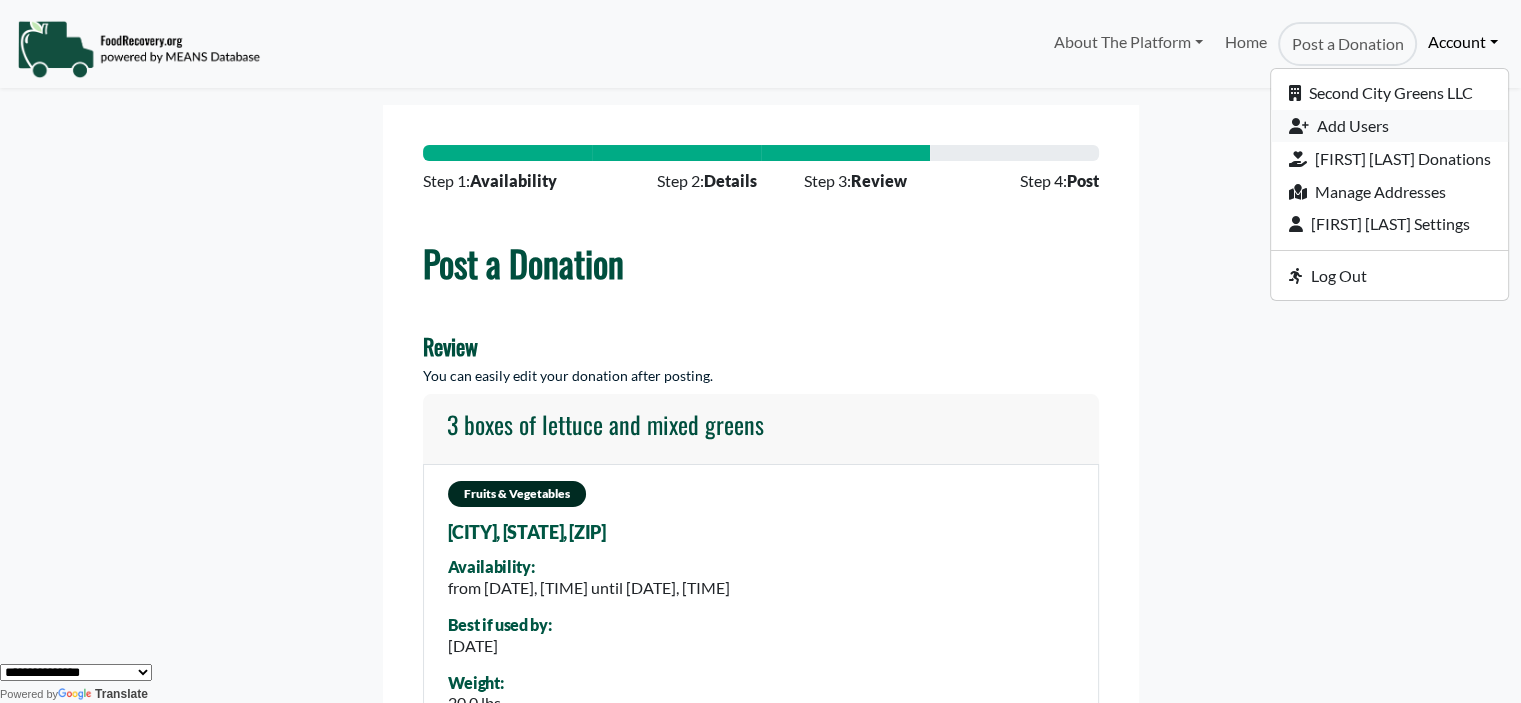 click on "Add Users" at bounding box center [1389, 126] 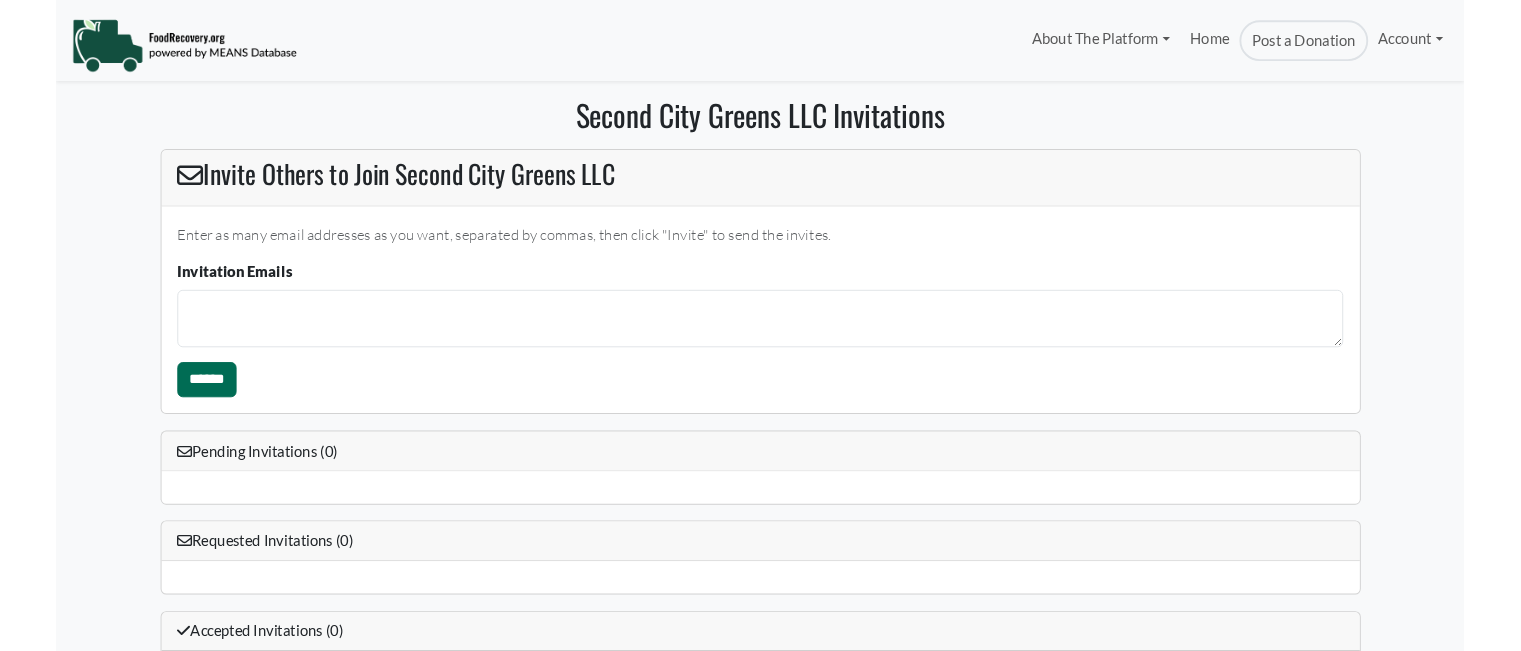 scroll, scrollTop: 0, scrollLeft: 0, axis: both 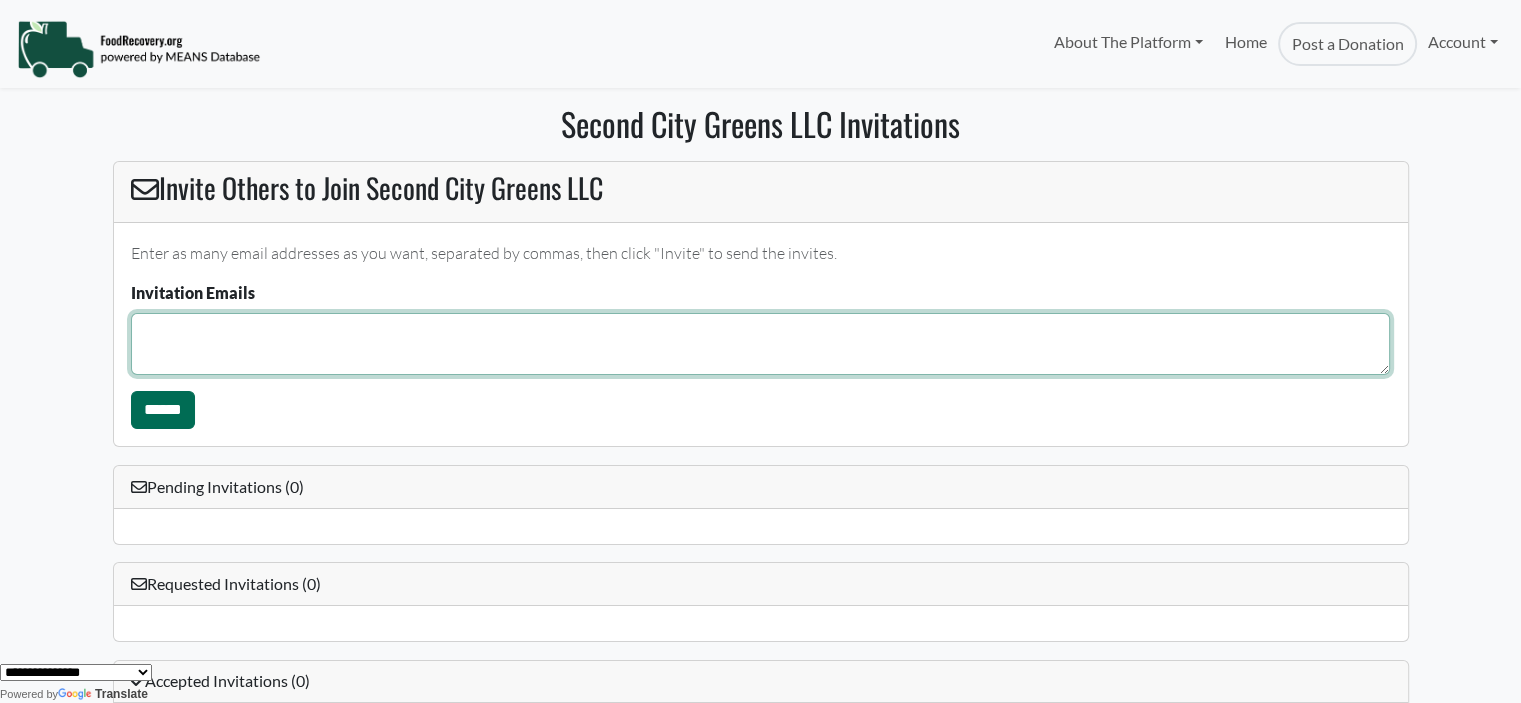 click on "Invitation Emails" at bounding box center (760, 344) 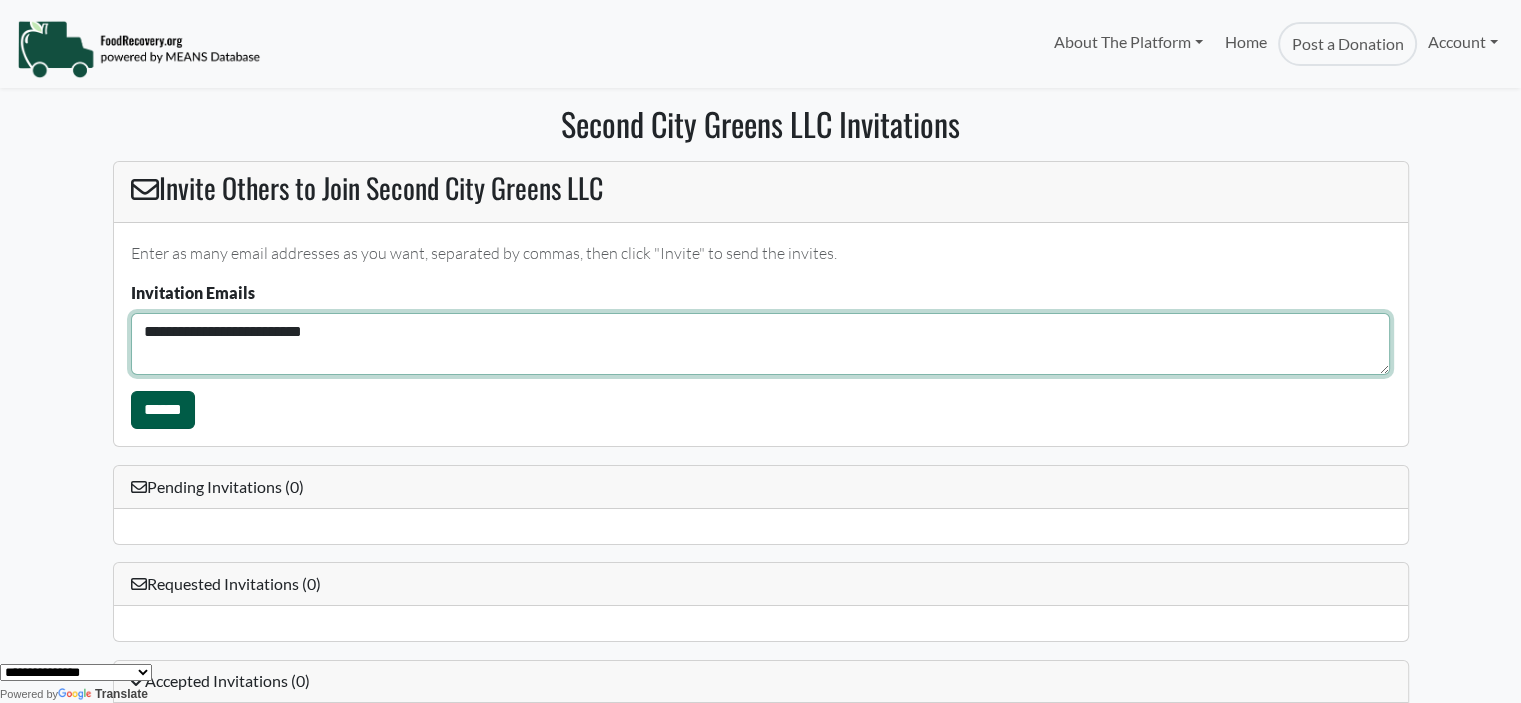 type on "**********" 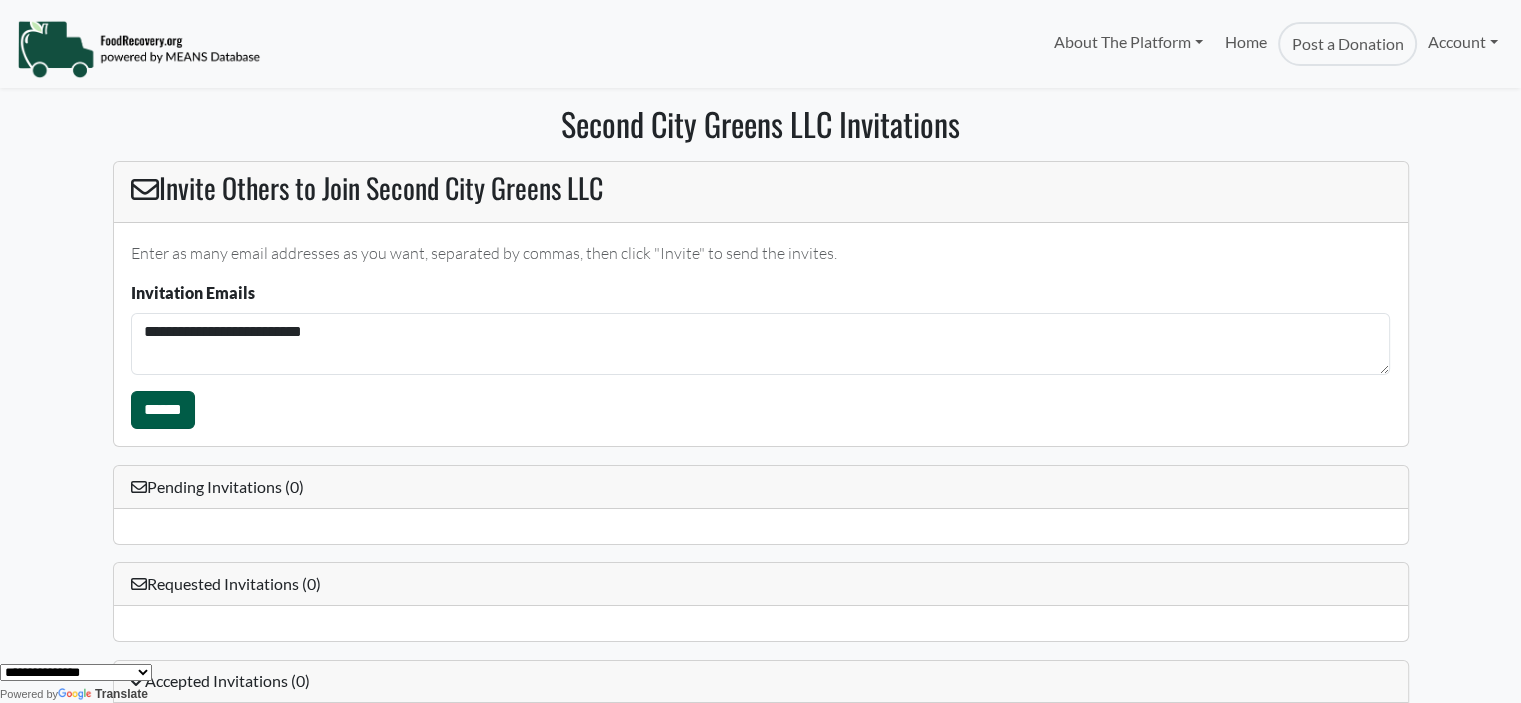 click on "******" at bounding box center [163, 410] 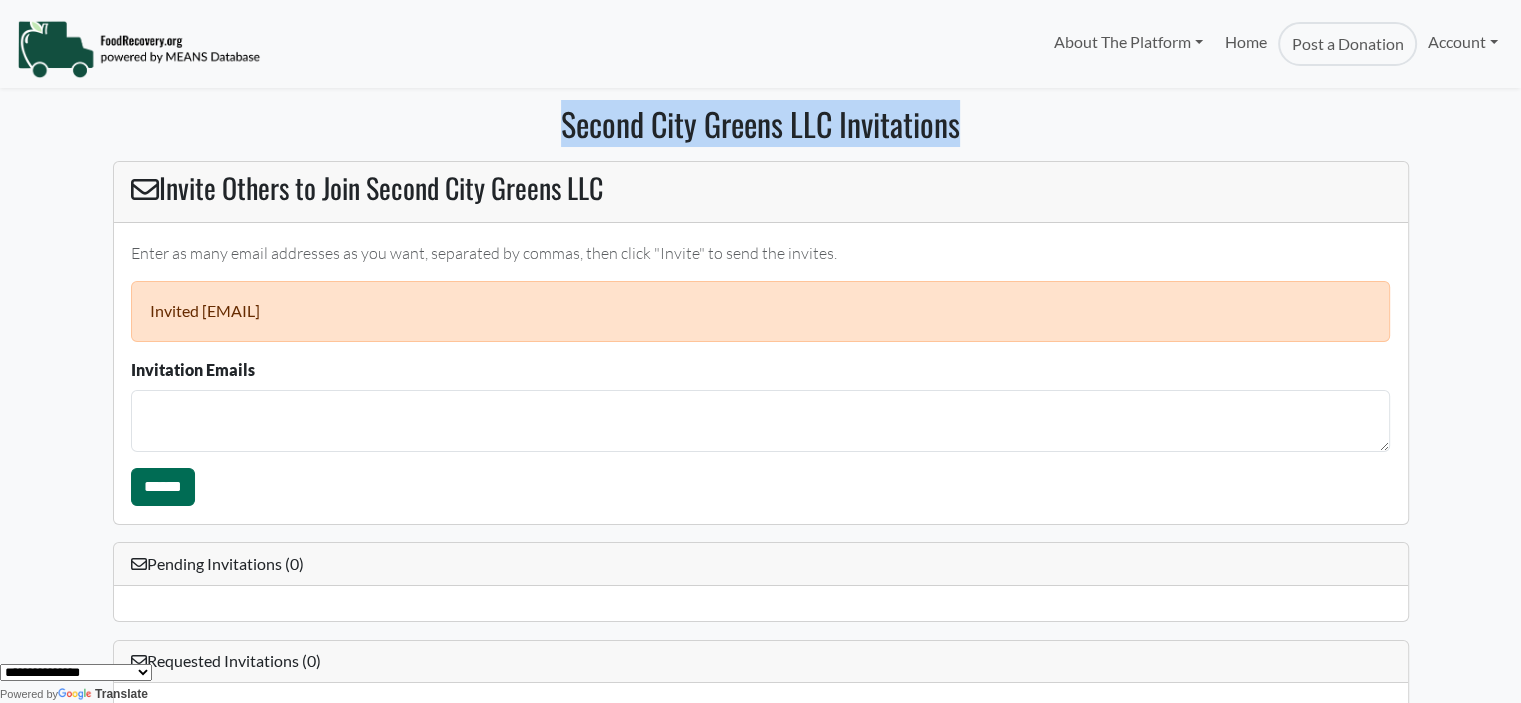 drag, startPoint x: 561, startPoint y: 136, endPoint x: 964, endPoint y: 143, distance: 403.0608 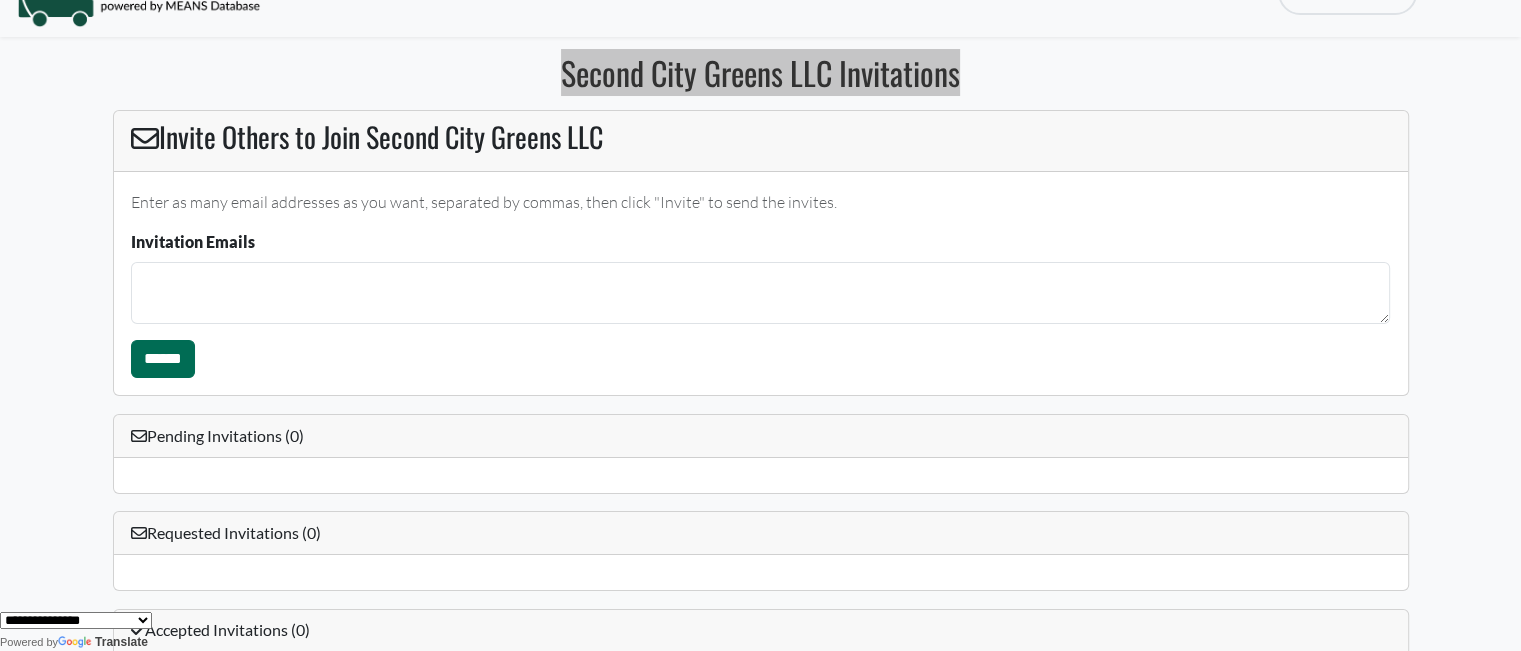scroll, scrollTop: 100, scrollLeft: 0, axis: vertical 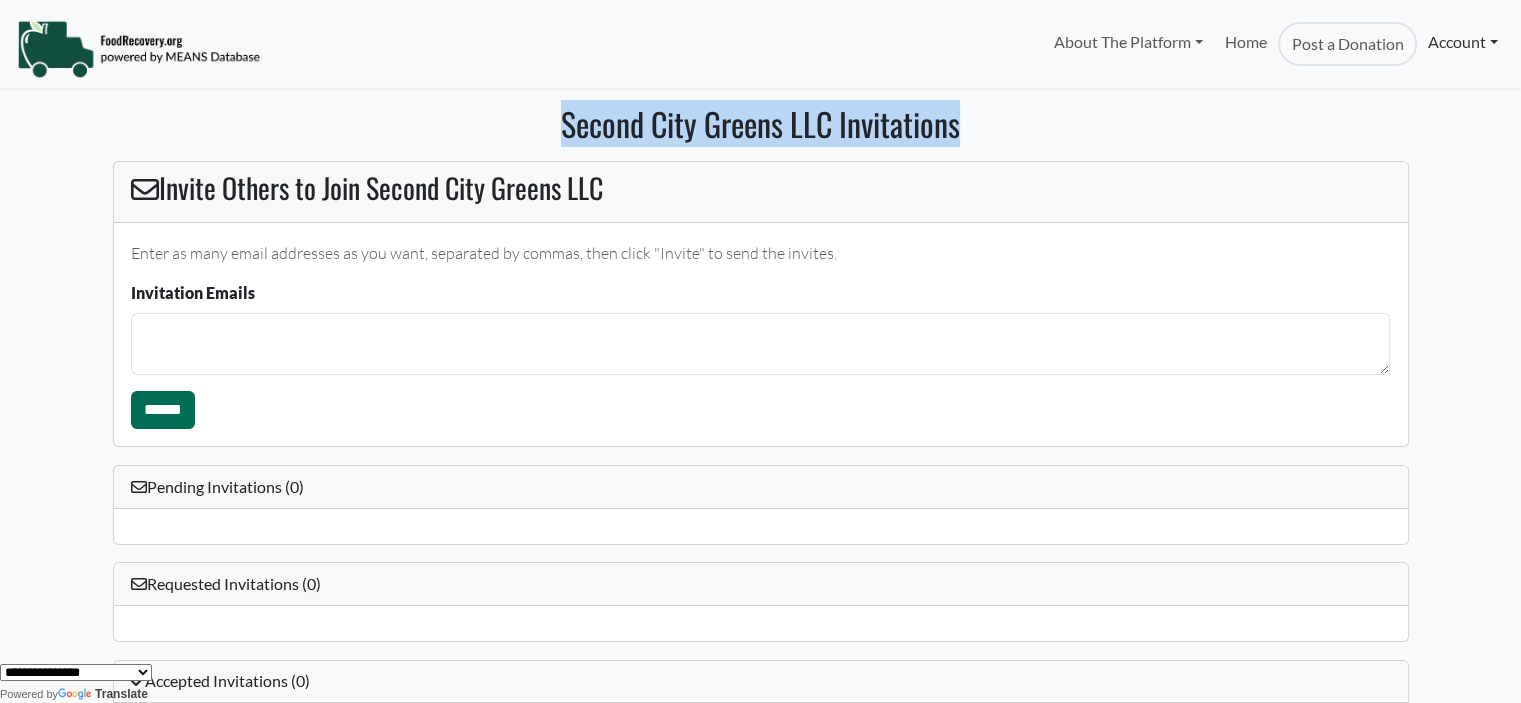 click on "Account" at bounding box center (1463, 42) 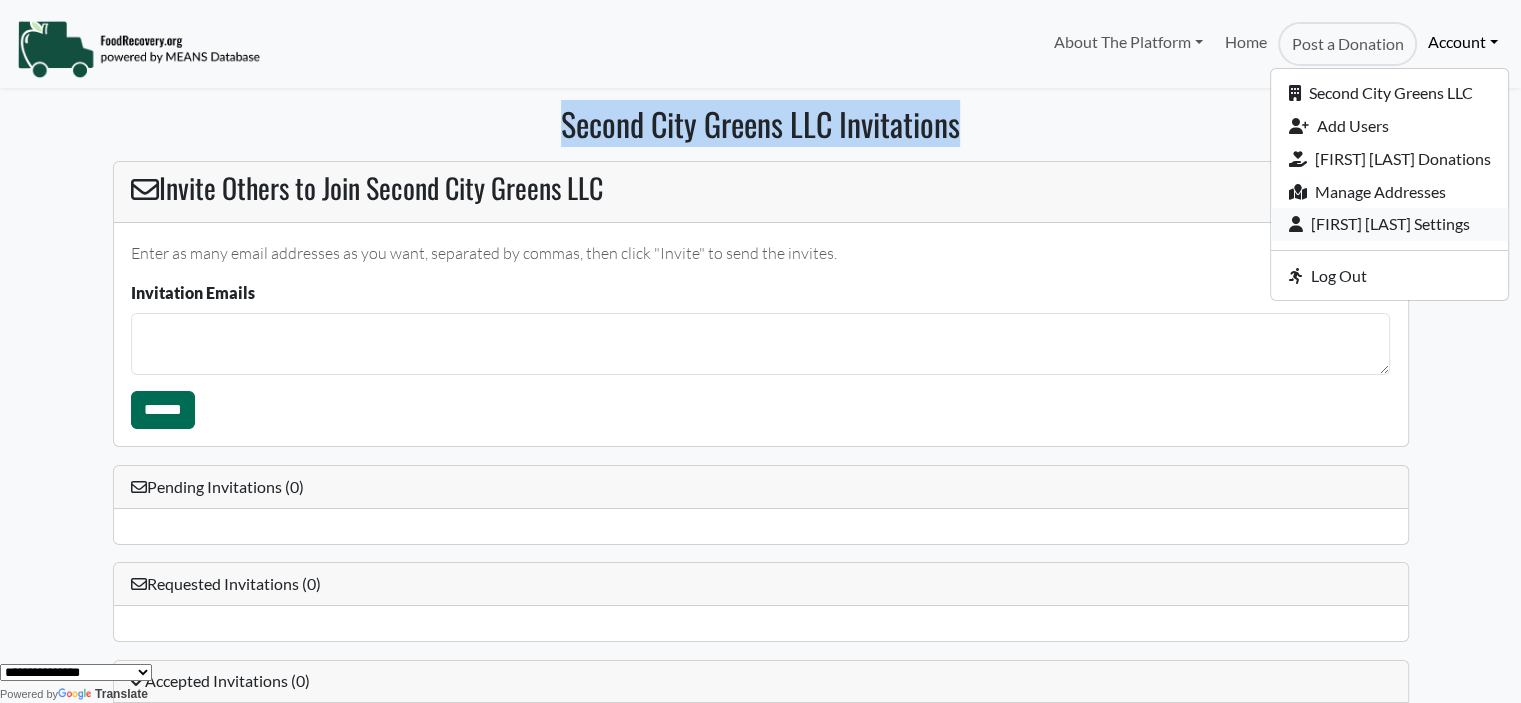 click on "[FIRST] [LAST] Settings" at bounding box center [1389, 224] 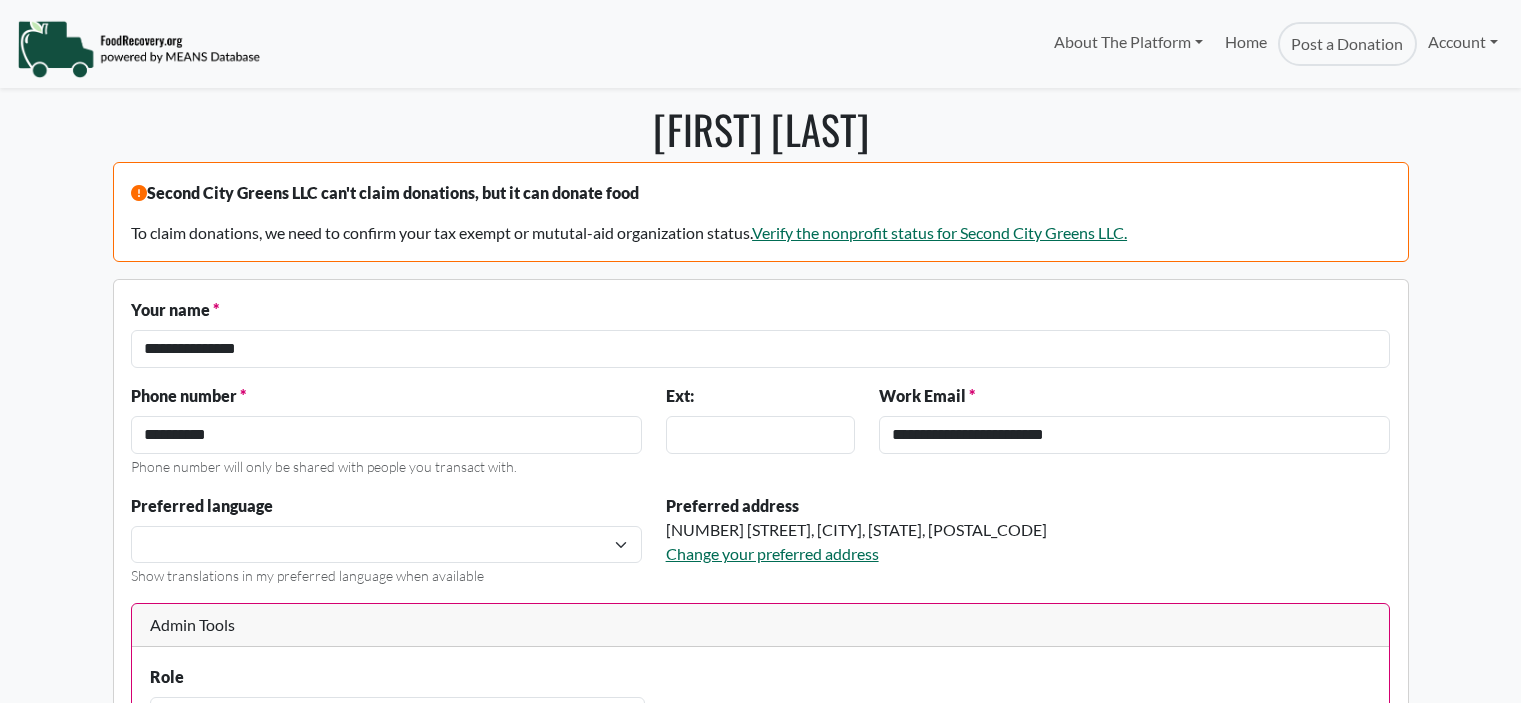 scroll, scrollTop: 0, scrollLeft: 0, axis: both 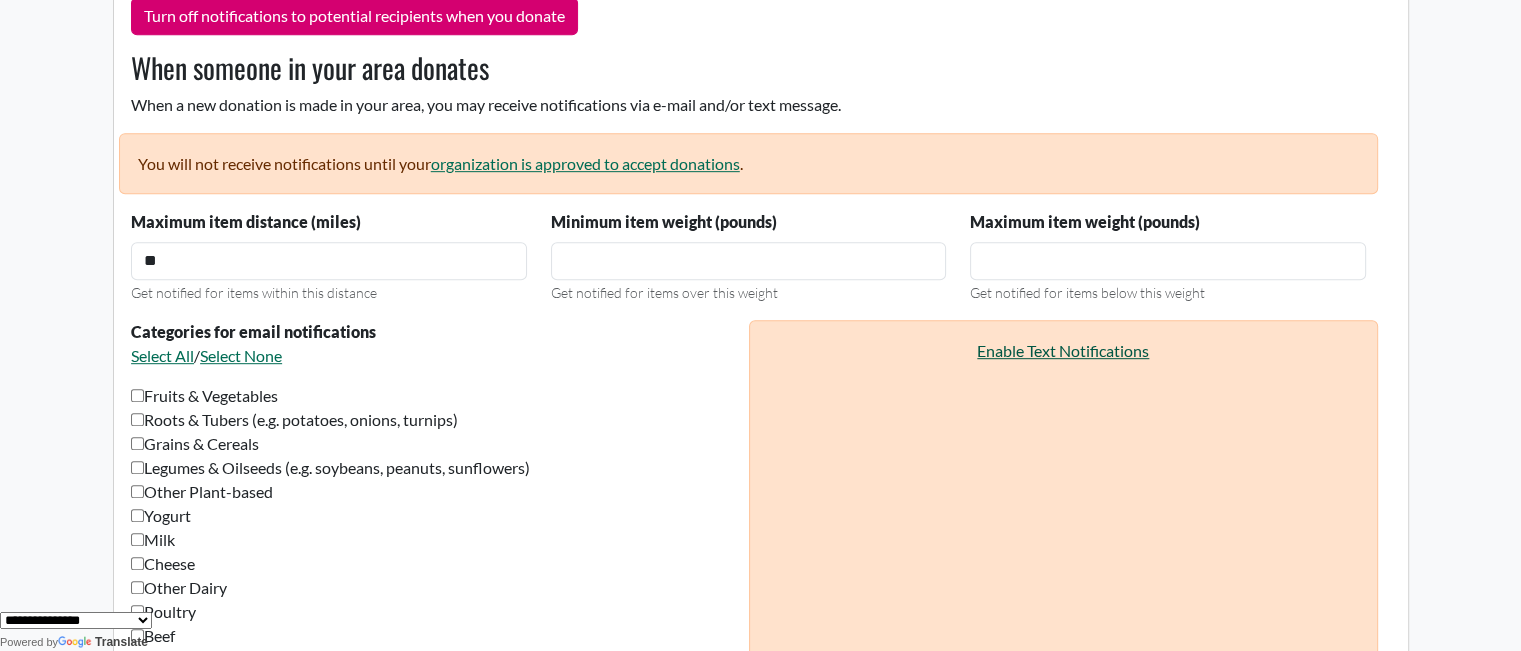 click on "Enable Text Notifications" at bounding box center (1063, 350) 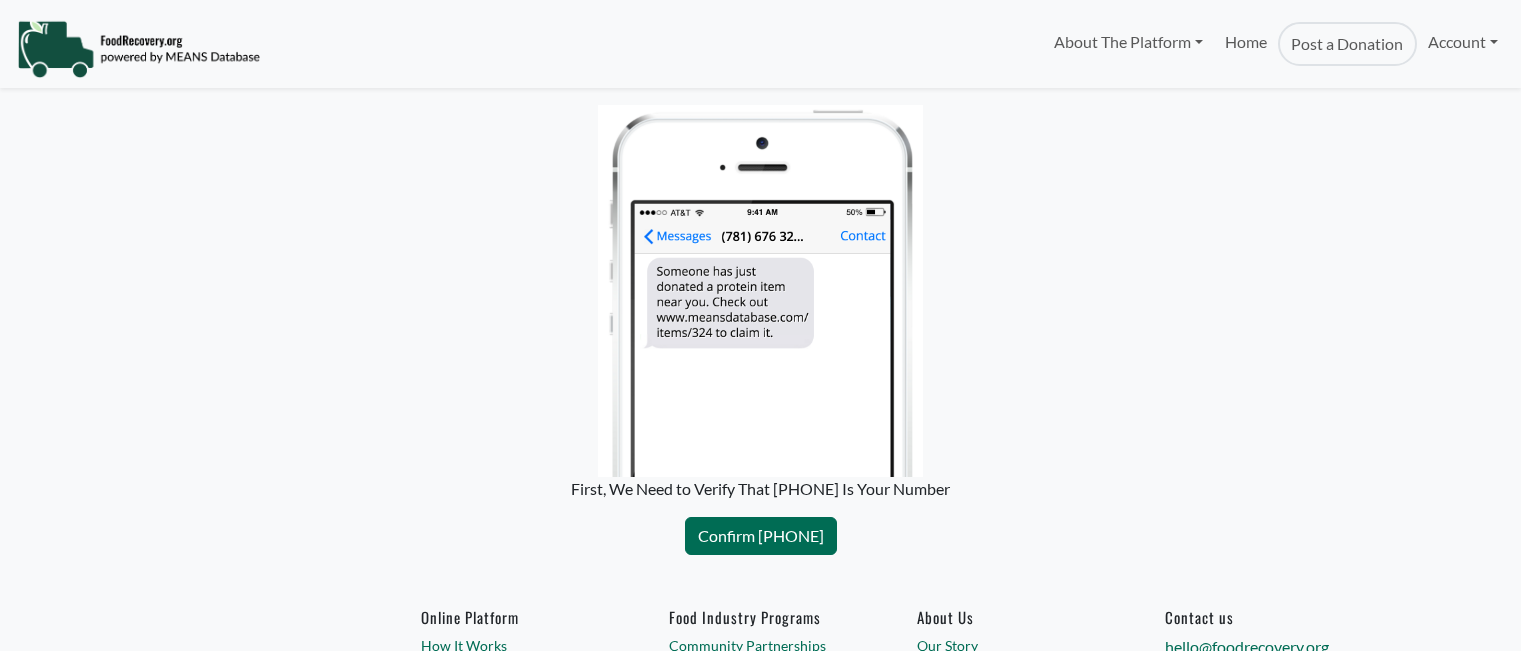 scroll, scrollTop: 0, scrollLeft: 0, axis: both 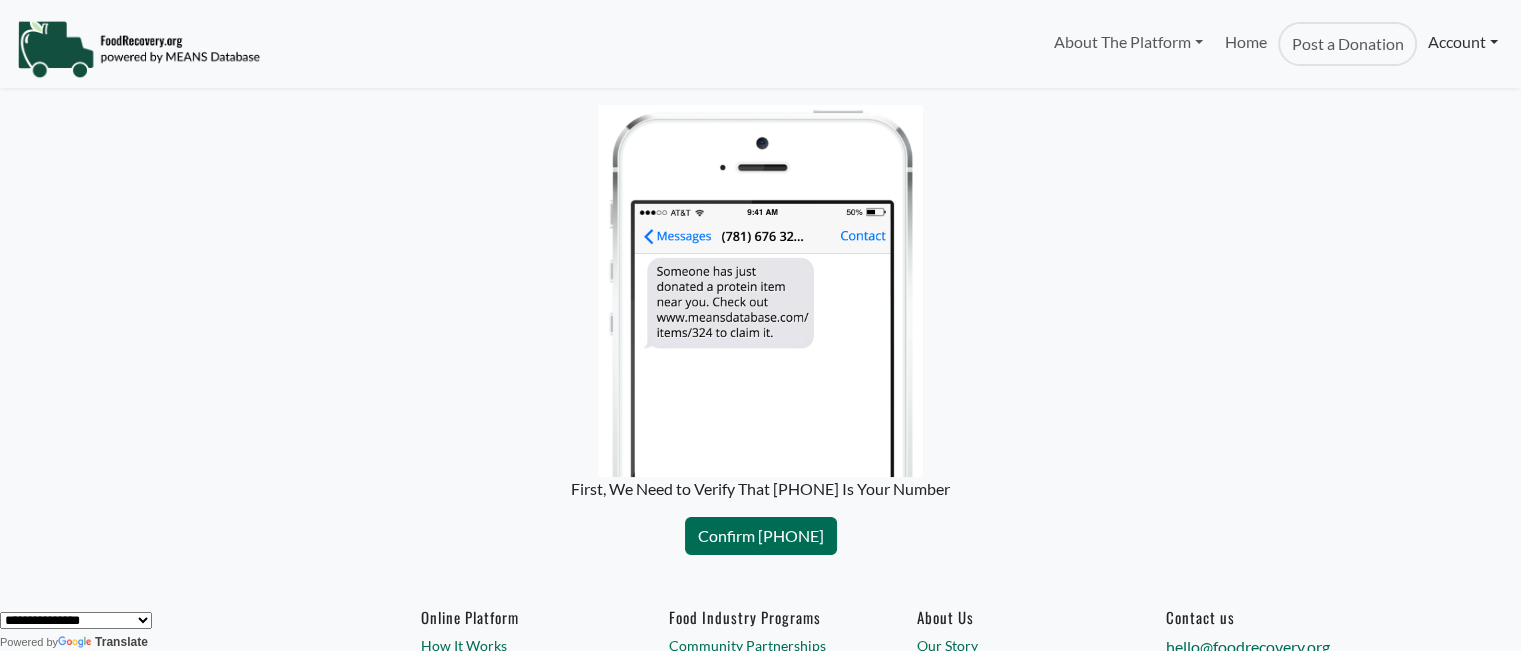 click on "Account" at bounding box center (1463, 42) 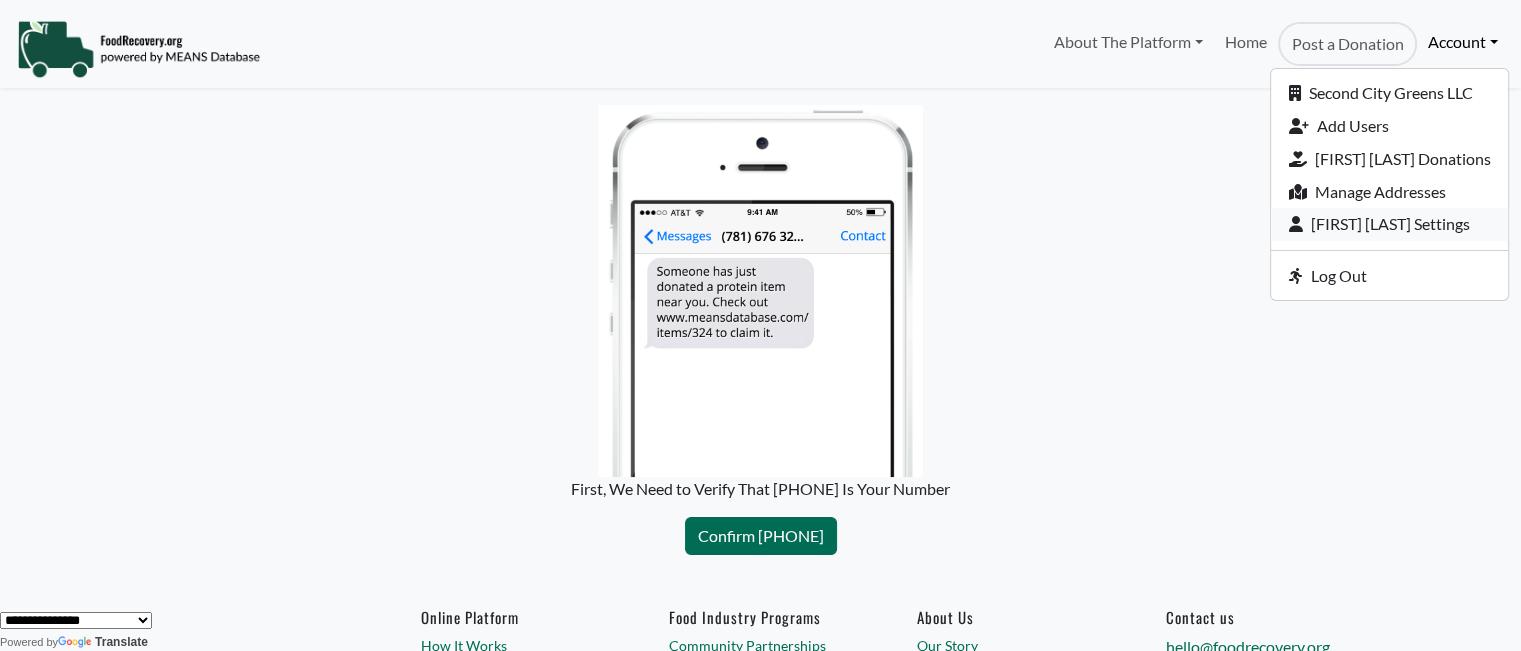 click on "[FIRST] [LAST] Settings" at bounding box center [1389, 224] 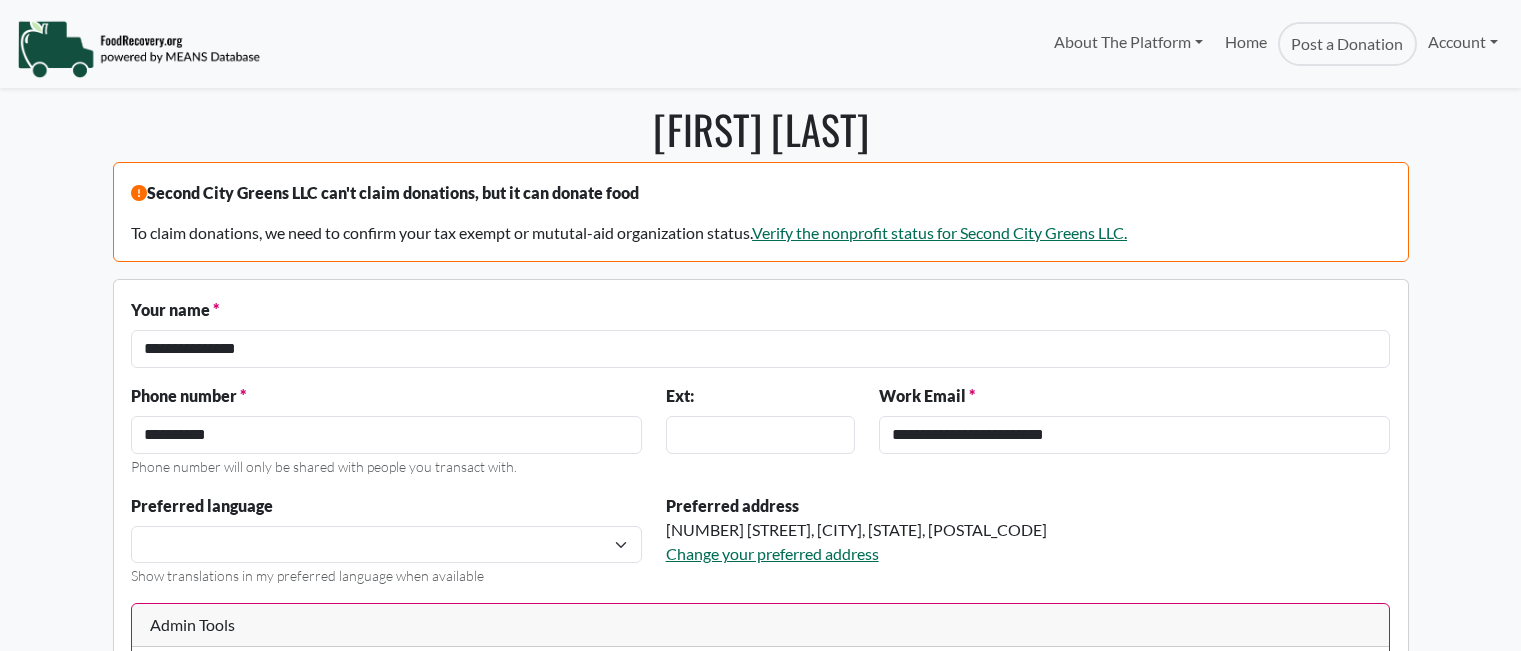 scroll, scrollTop: 0, scrollLeft: 0, axis: both 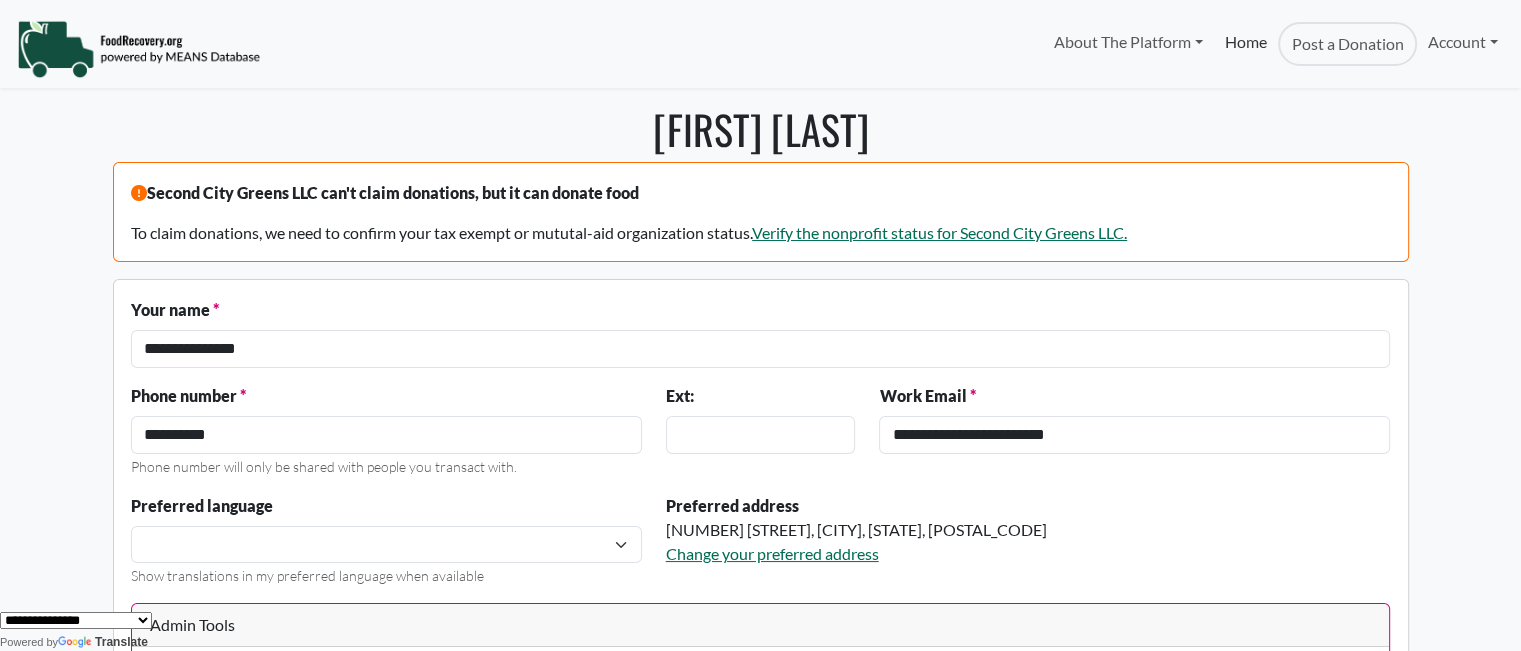 click on "Home" at bounding box center (1246, 44) 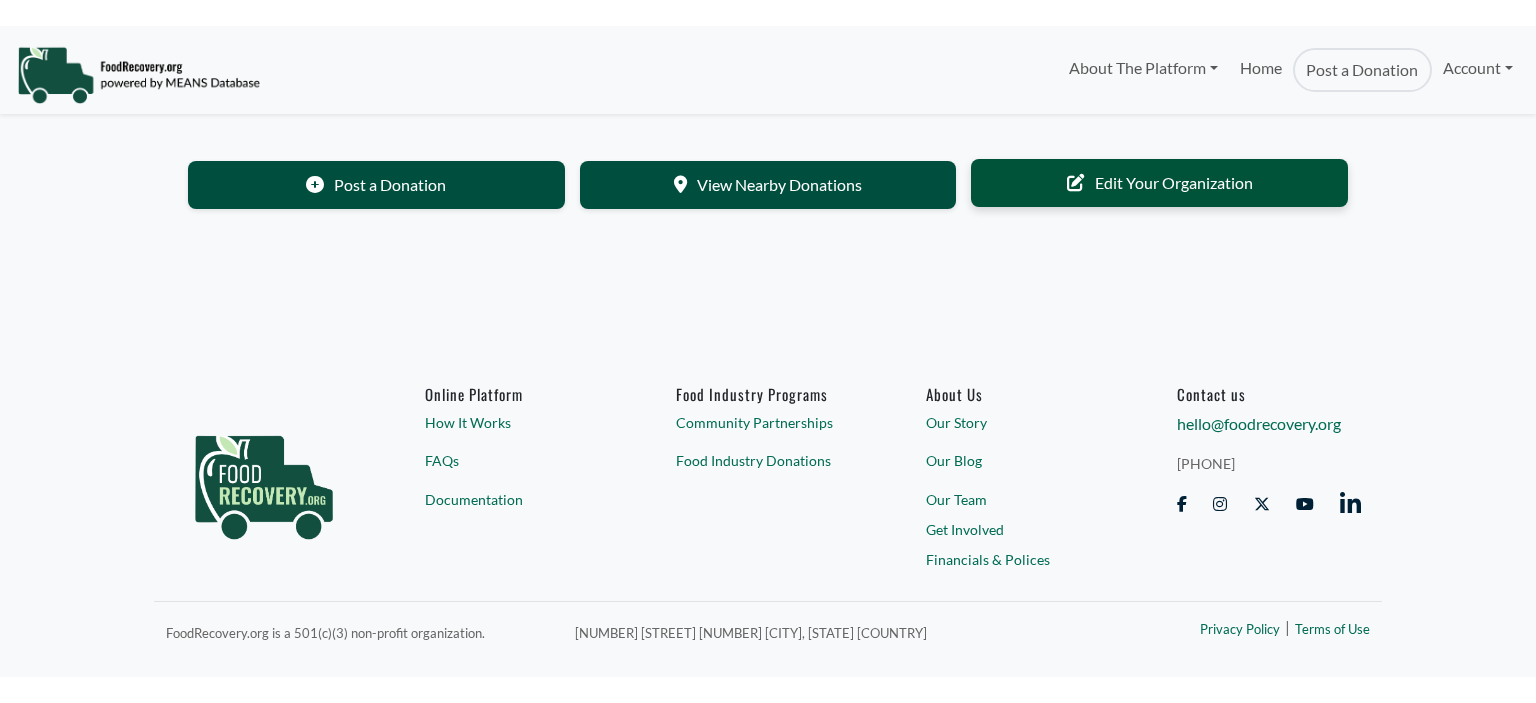 scroll, scrollTop: 0, scrollLeft: 0, axis: both 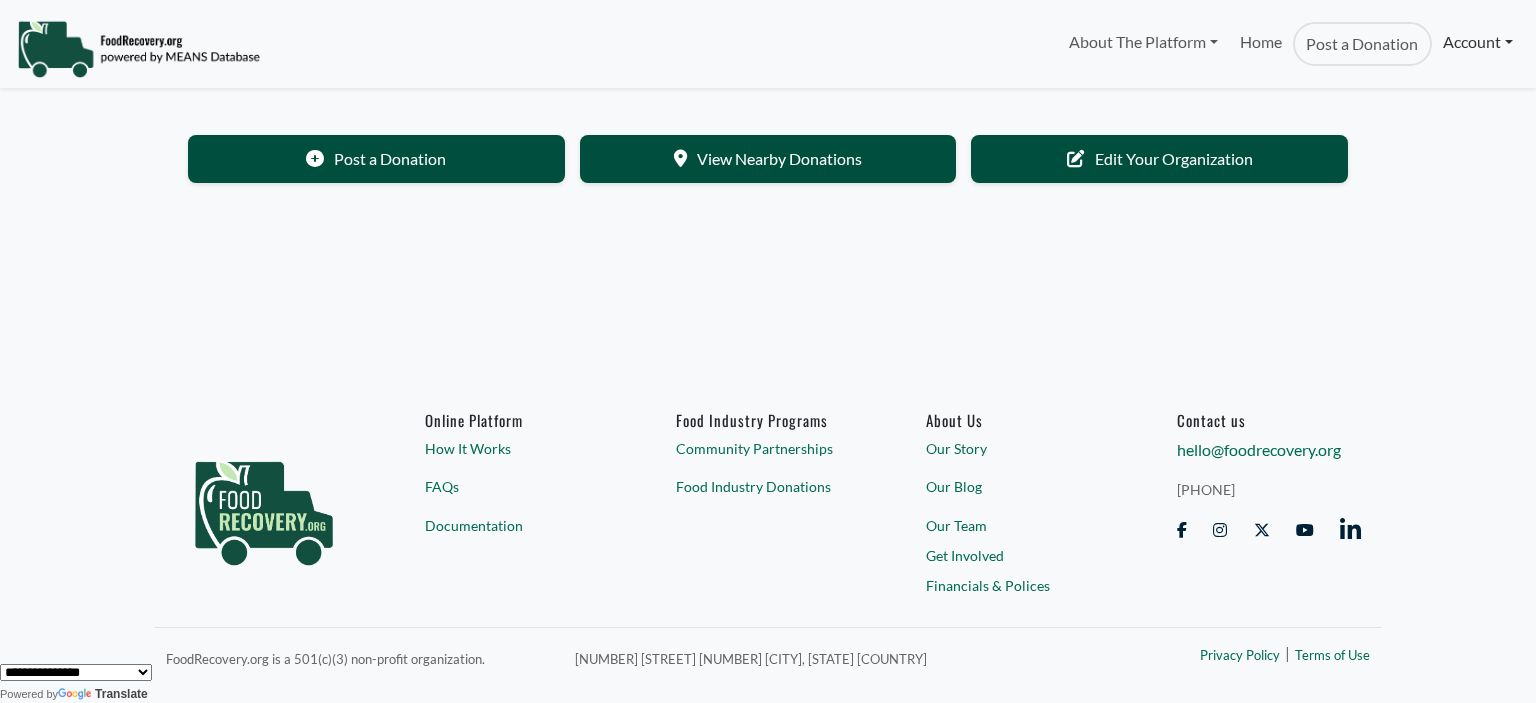 click on "Account" at bounding box center (1478, 42) 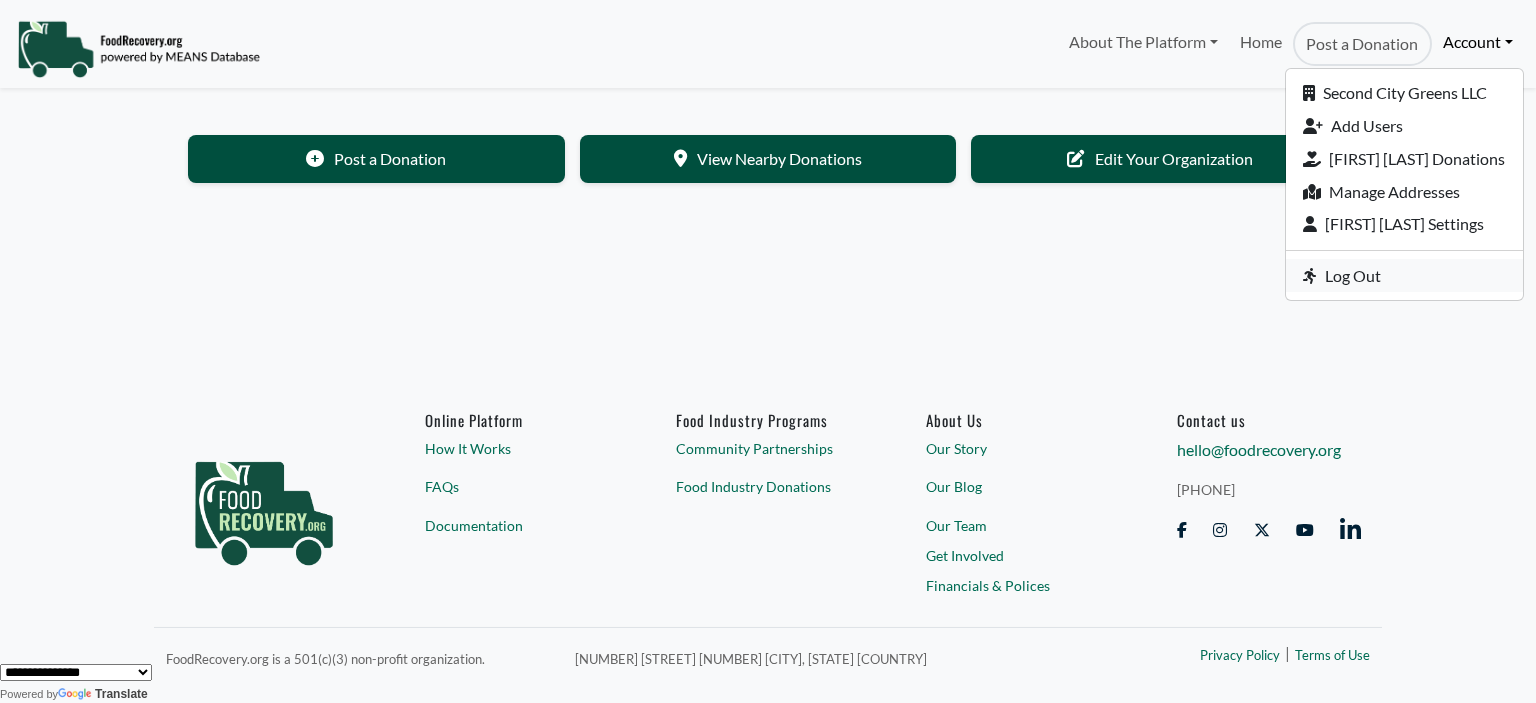 click on "Log Out" at bounding box center [1404, 275] 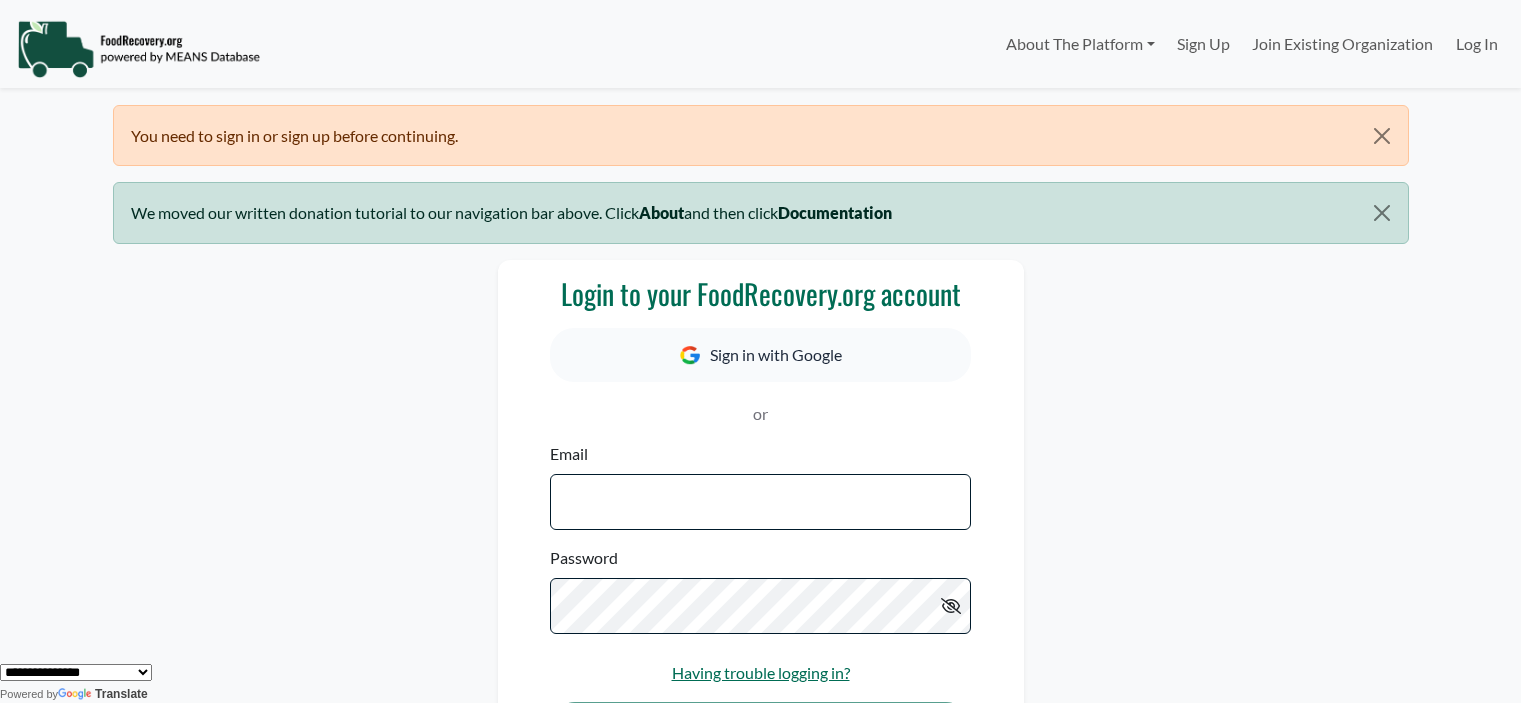 scroll, scrollTop: 0, scrollLeft: 0, axis: both 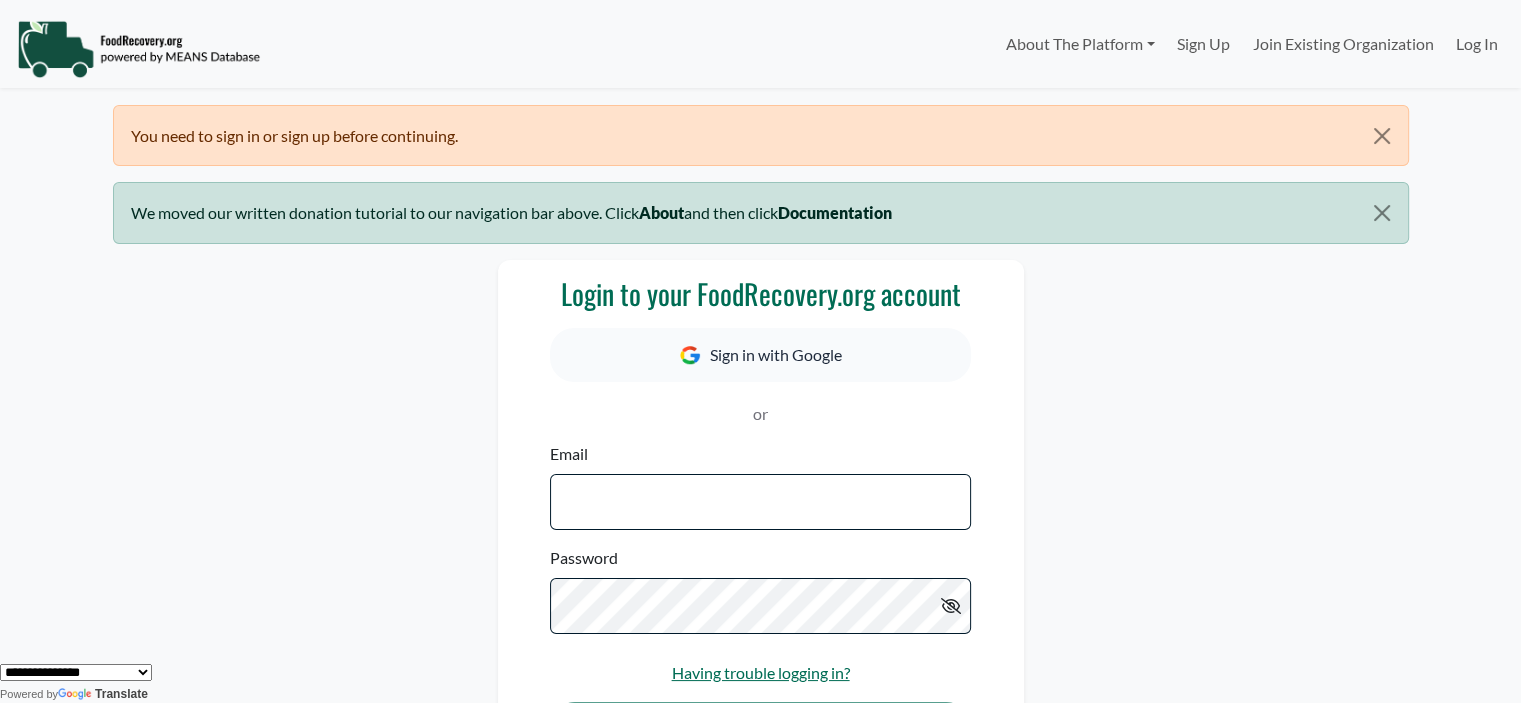 type on "**********" 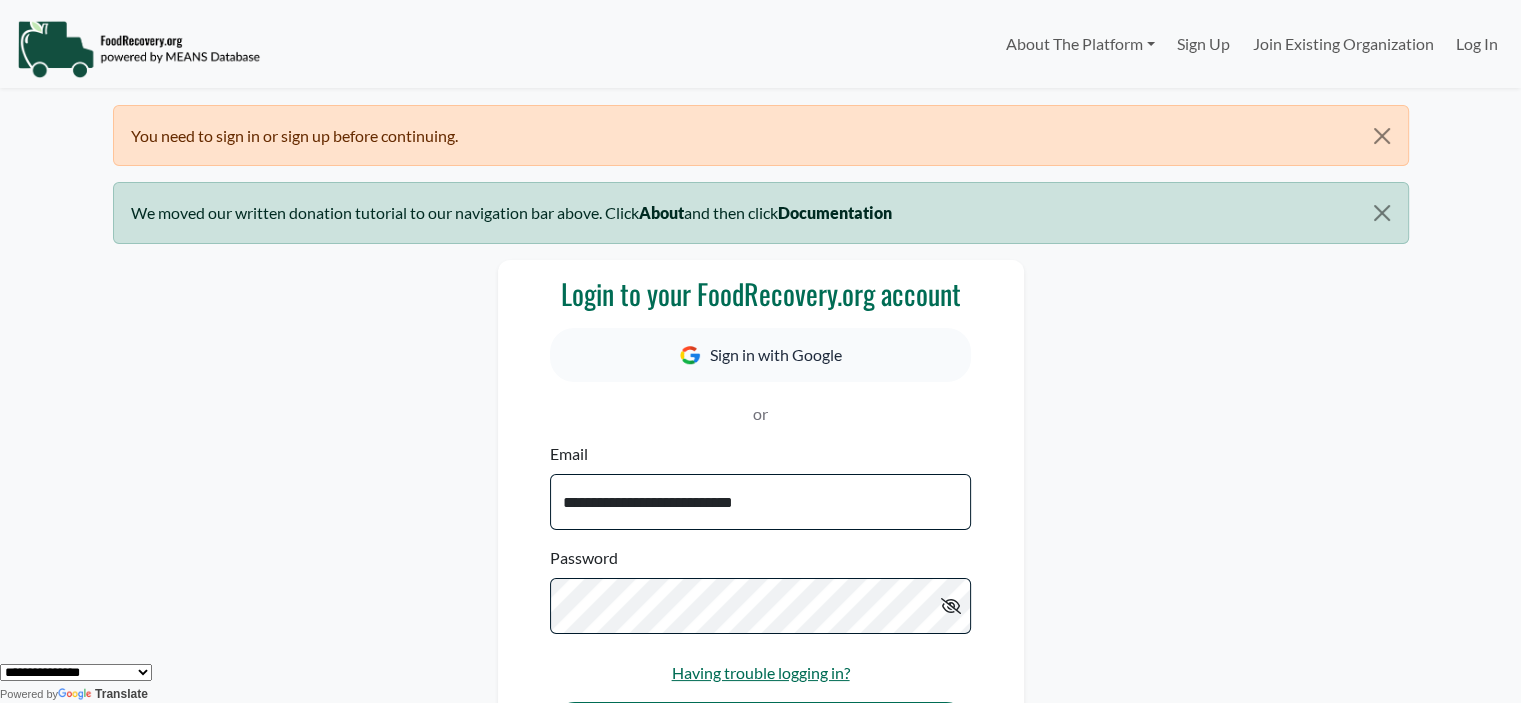 scroll, scrollTop: 300, scrollLeft: 0, axis: vertical 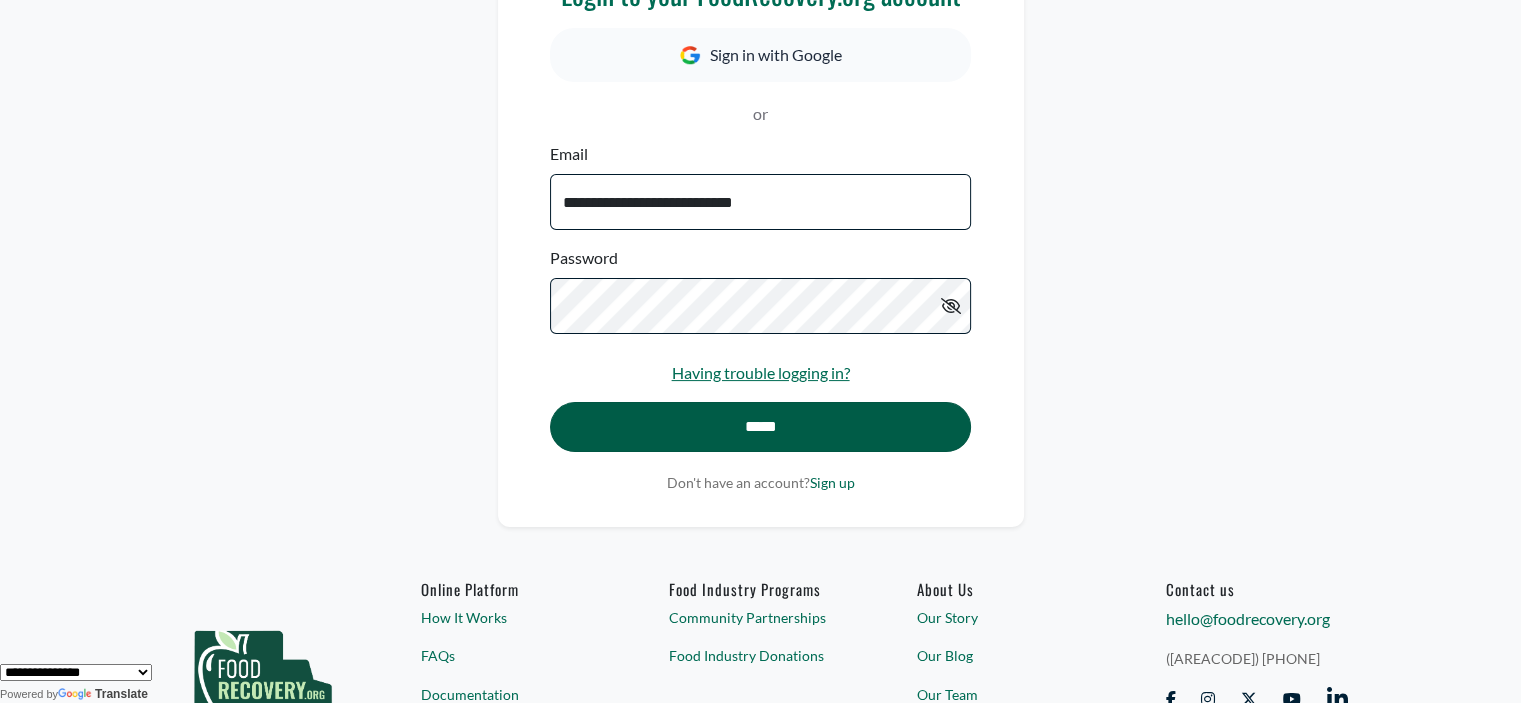 click on "*****" at bounding box center [760, 427] 